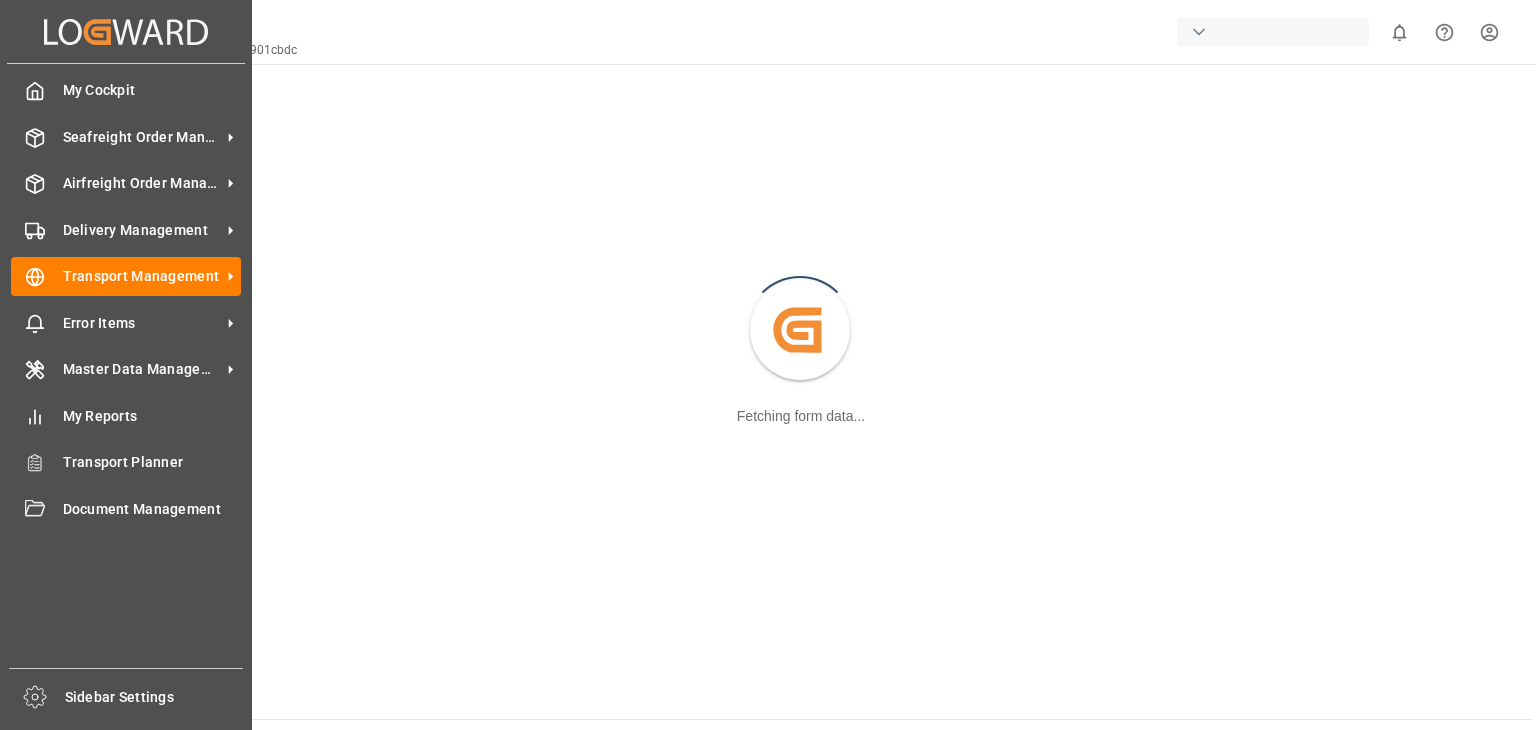 scroll, scrollTop: 0, scrollLeft: 0, axis: both 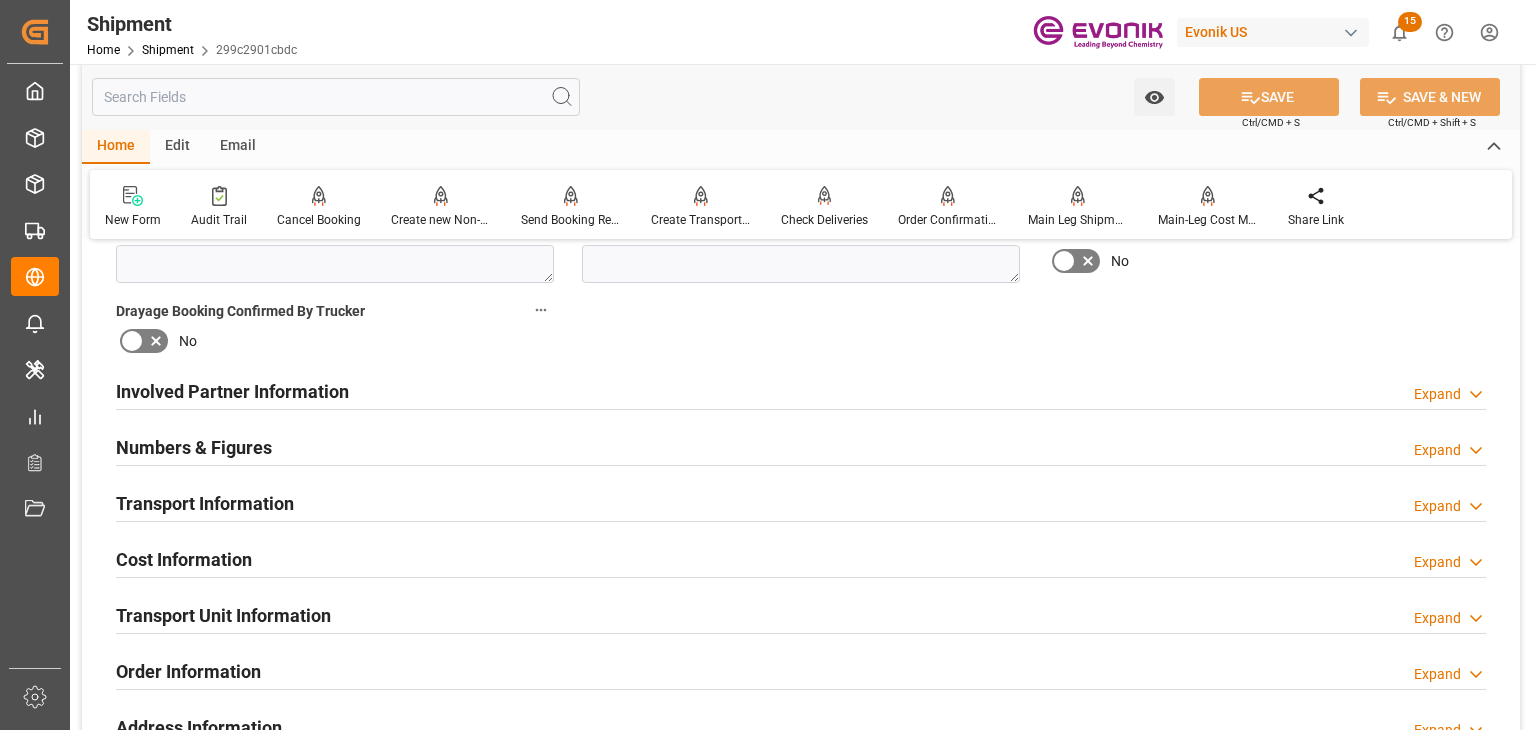 click on "Transport Information" at bounding box center [205, 503] 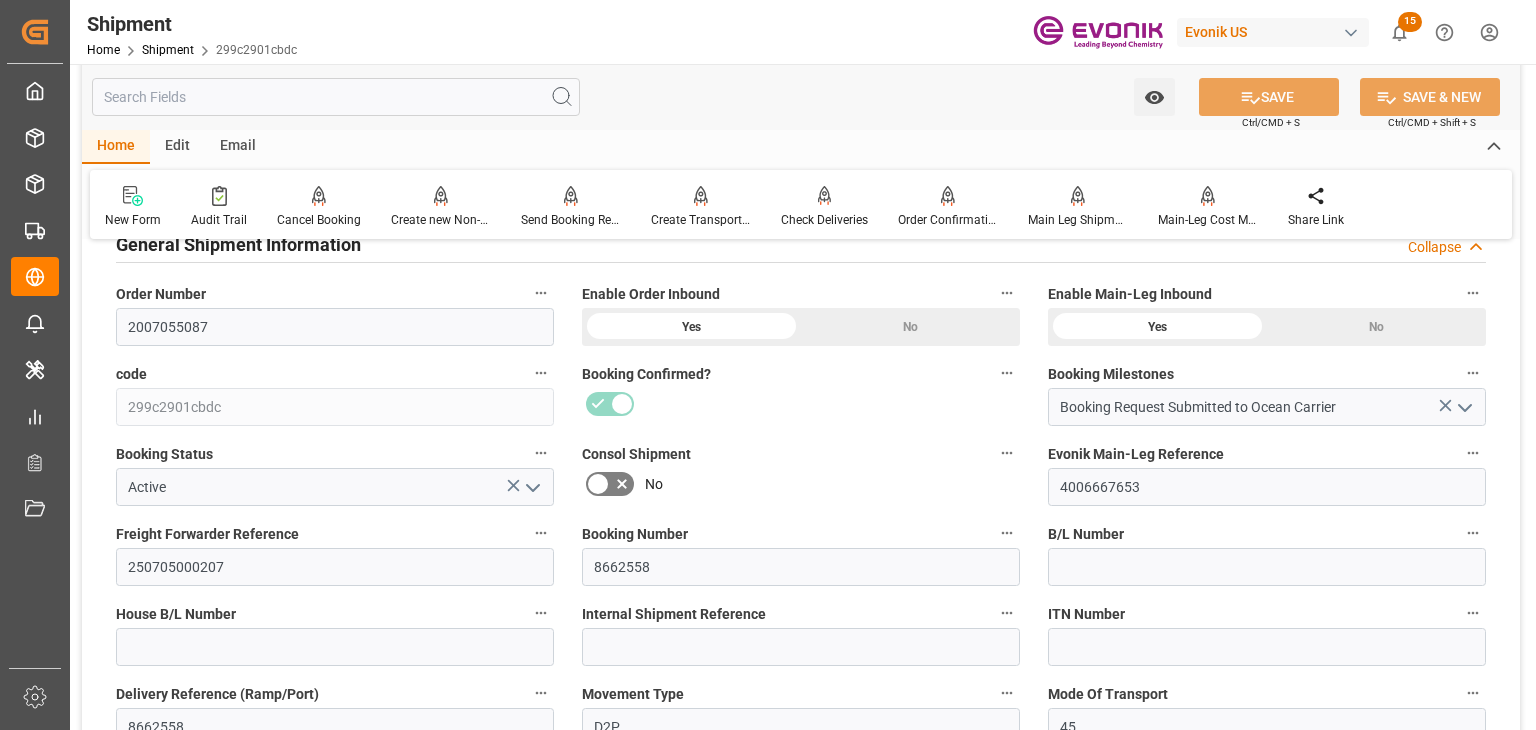 scroll, scrollTop: 300, scrollLeft: 0, axis: vertical 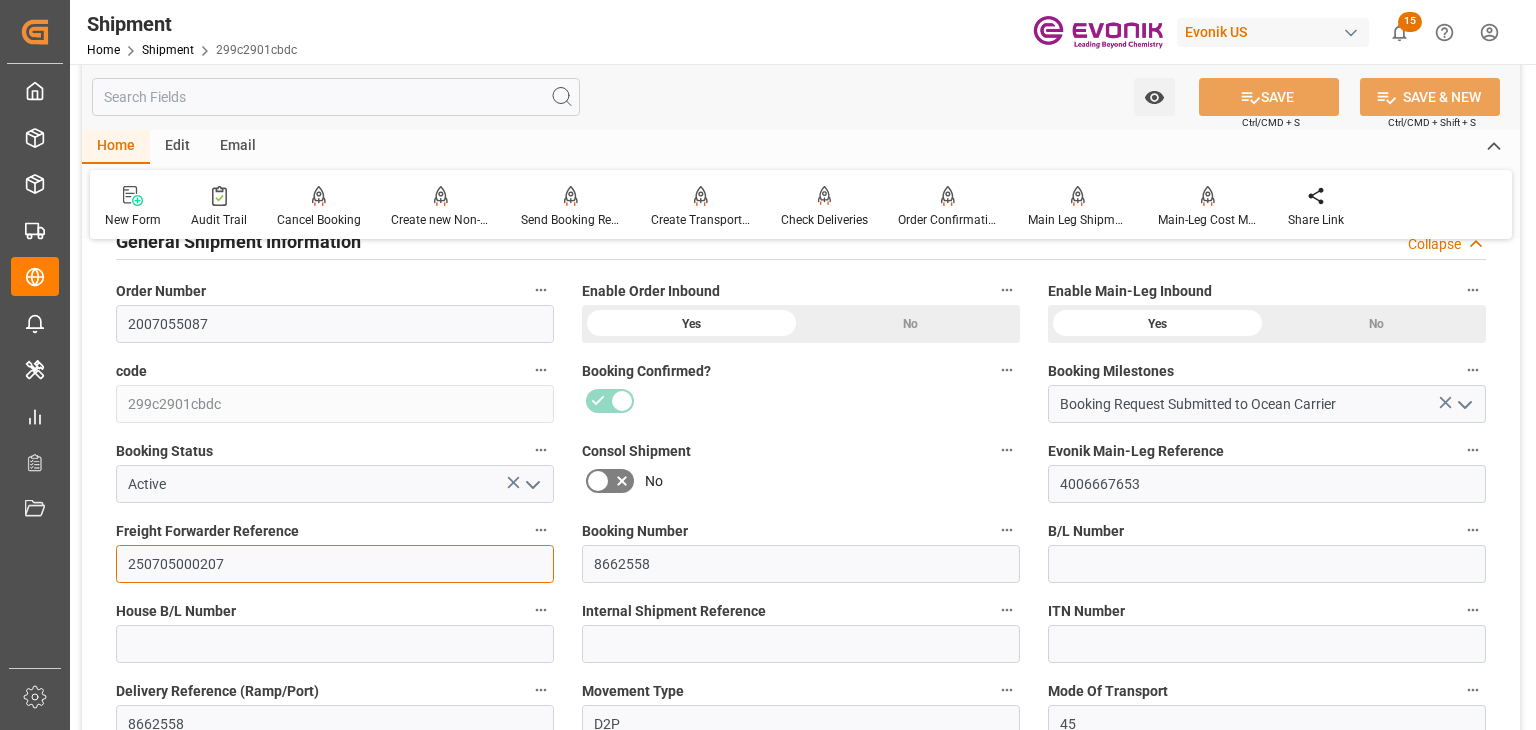 click on "250705000207" at bounding box center [335, 564] 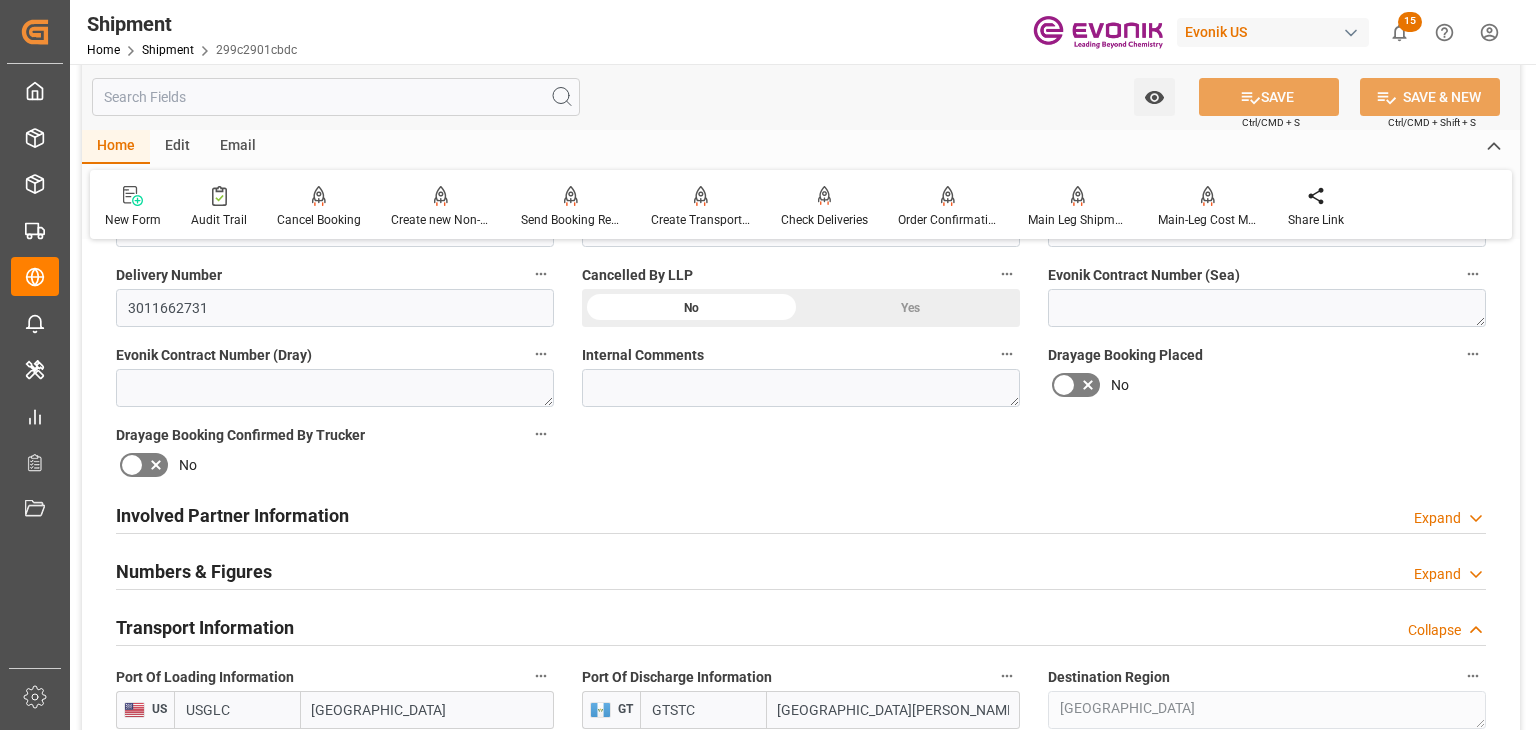scroll, scrollTop: 1000, scrollLeft: 0, axis: vertical 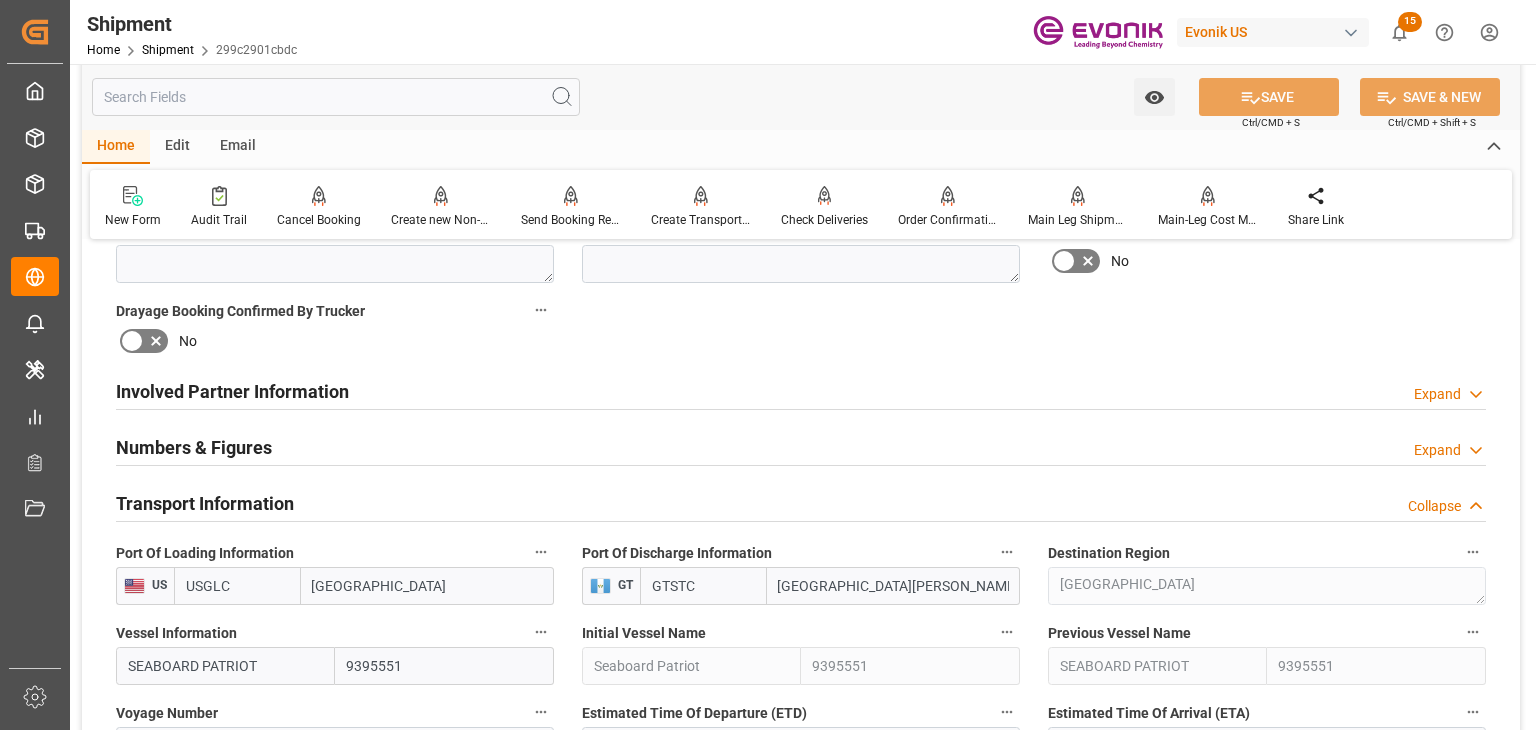 click at bounding box center (336, 97) 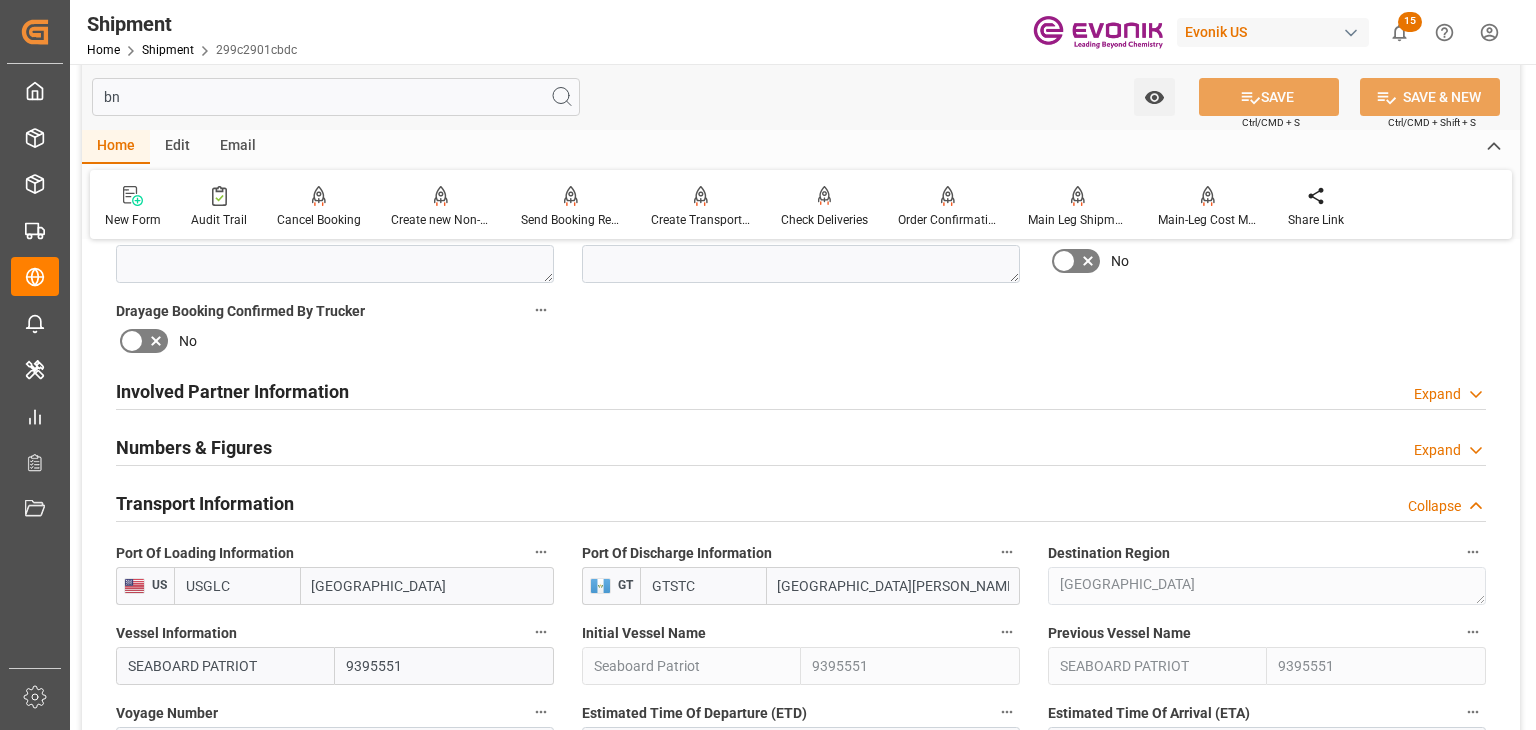 scroll, scrollTop: 212, scrollLeft: 0, axis: vertical 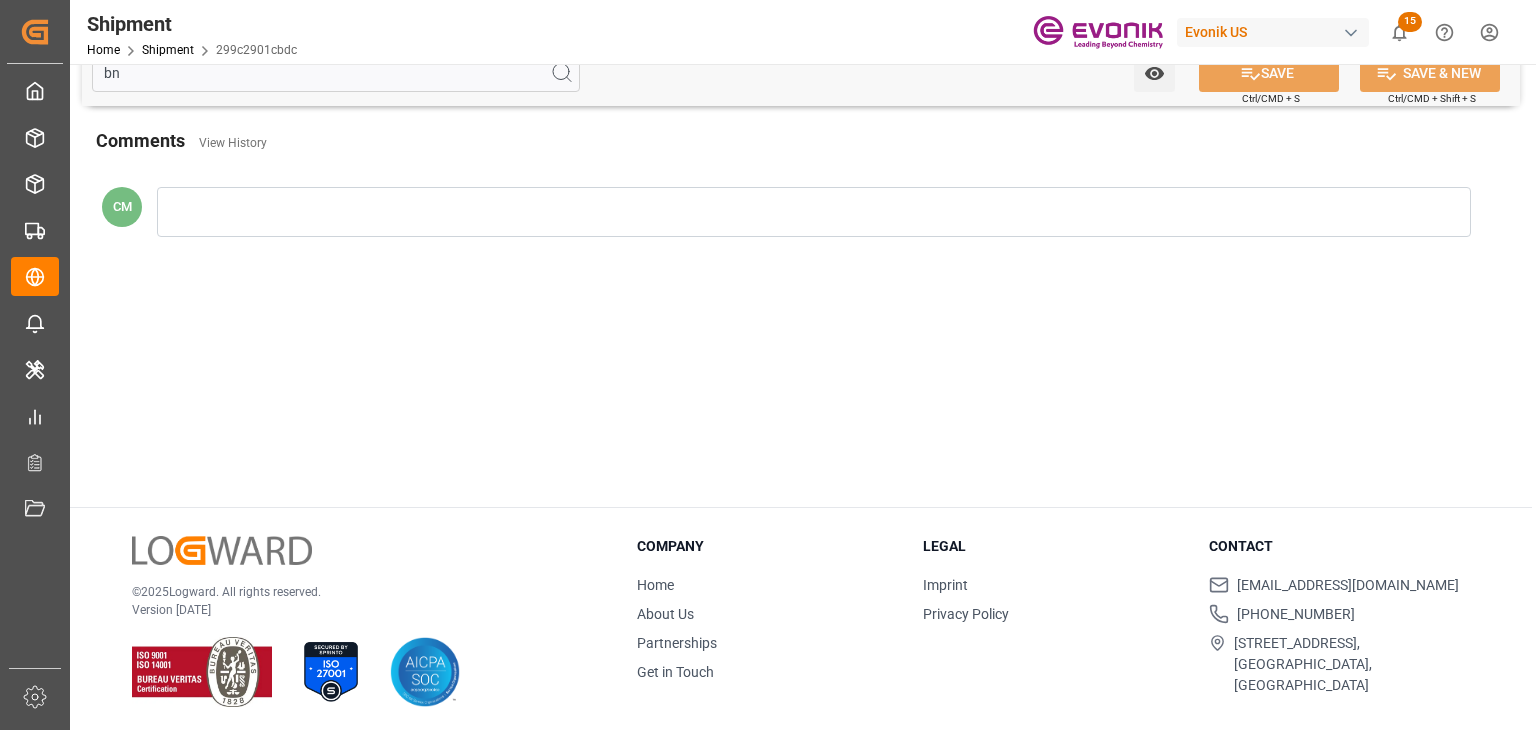 type on "b" 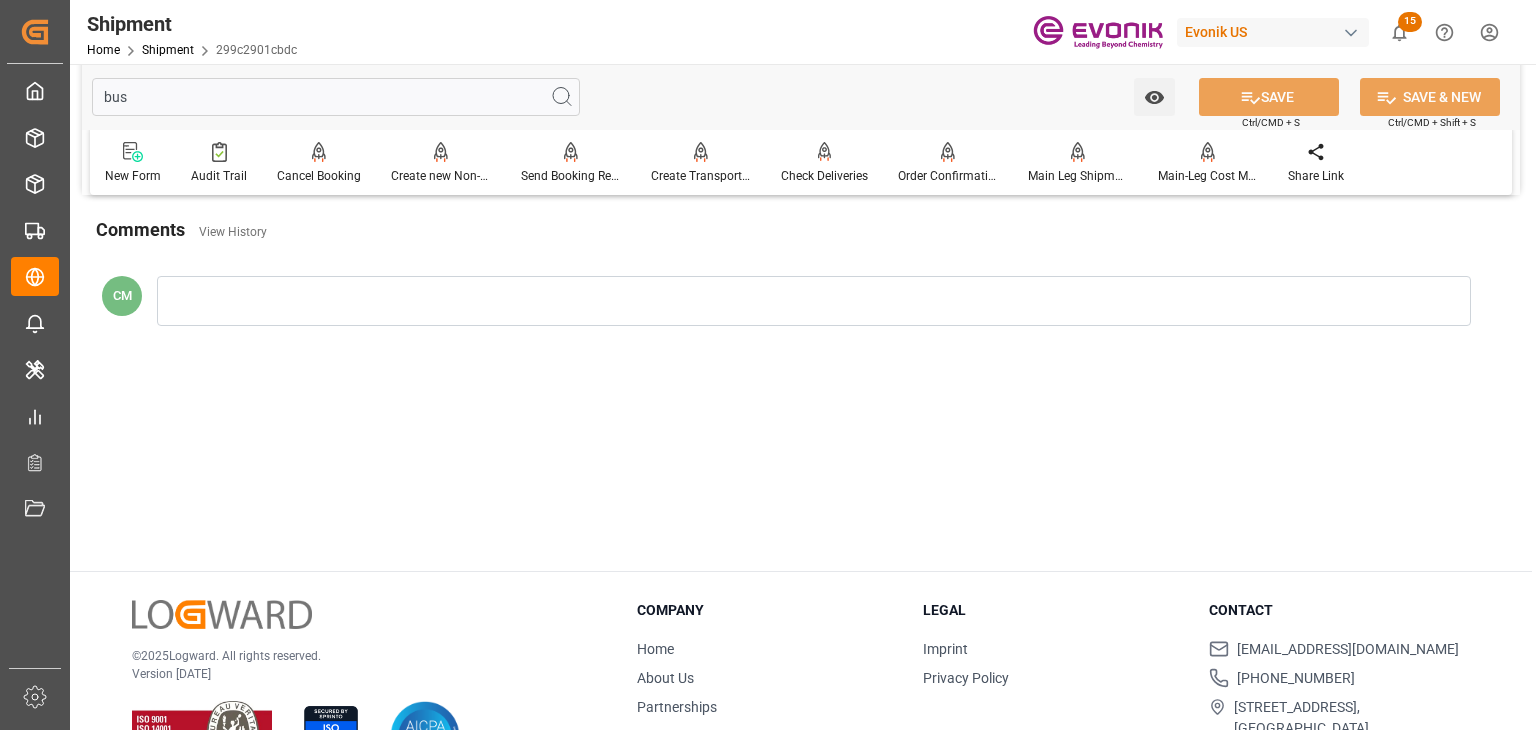 scroll, scrollTop: 0, scrollLeft: 0, axis: both 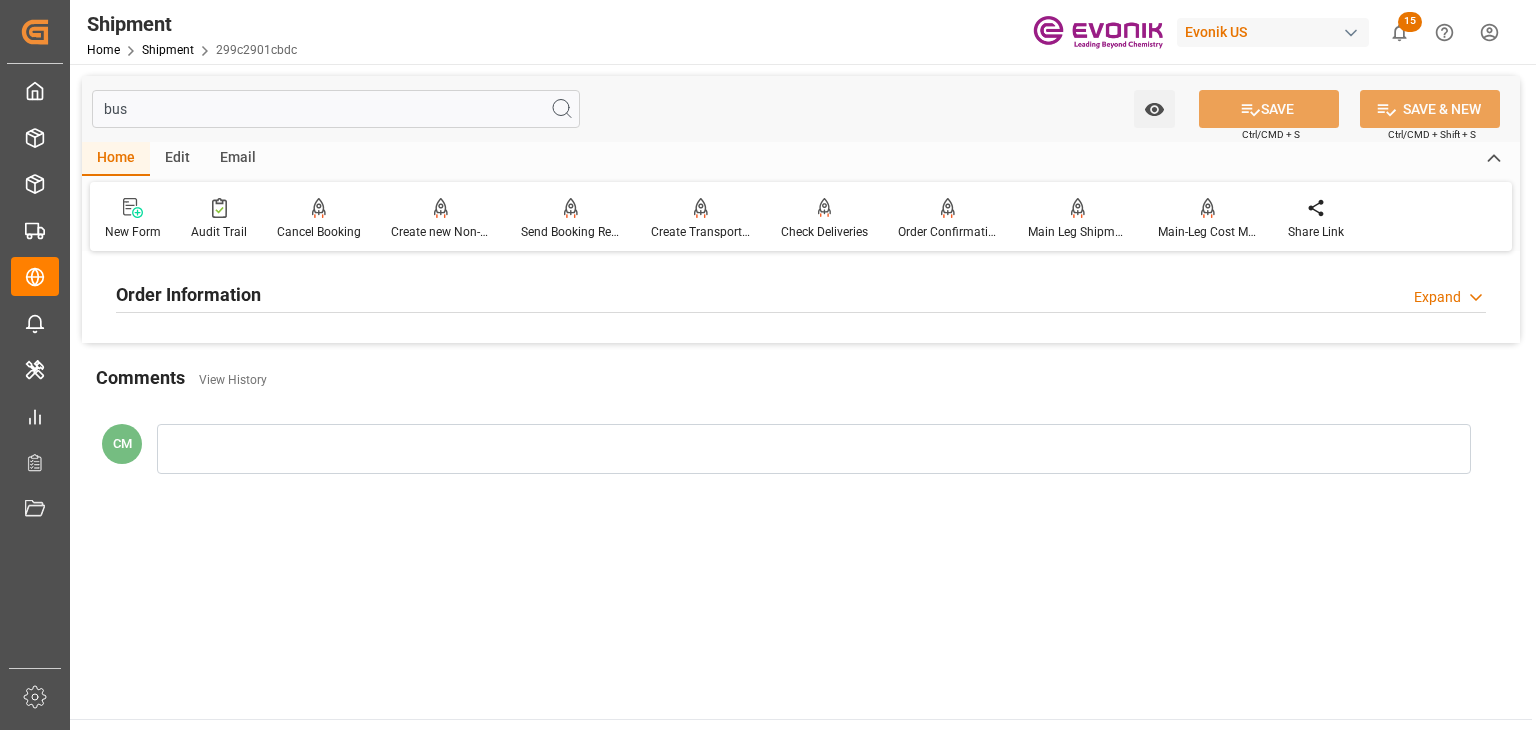 click on "Order Information Expand" at bounding box center [801, 295] 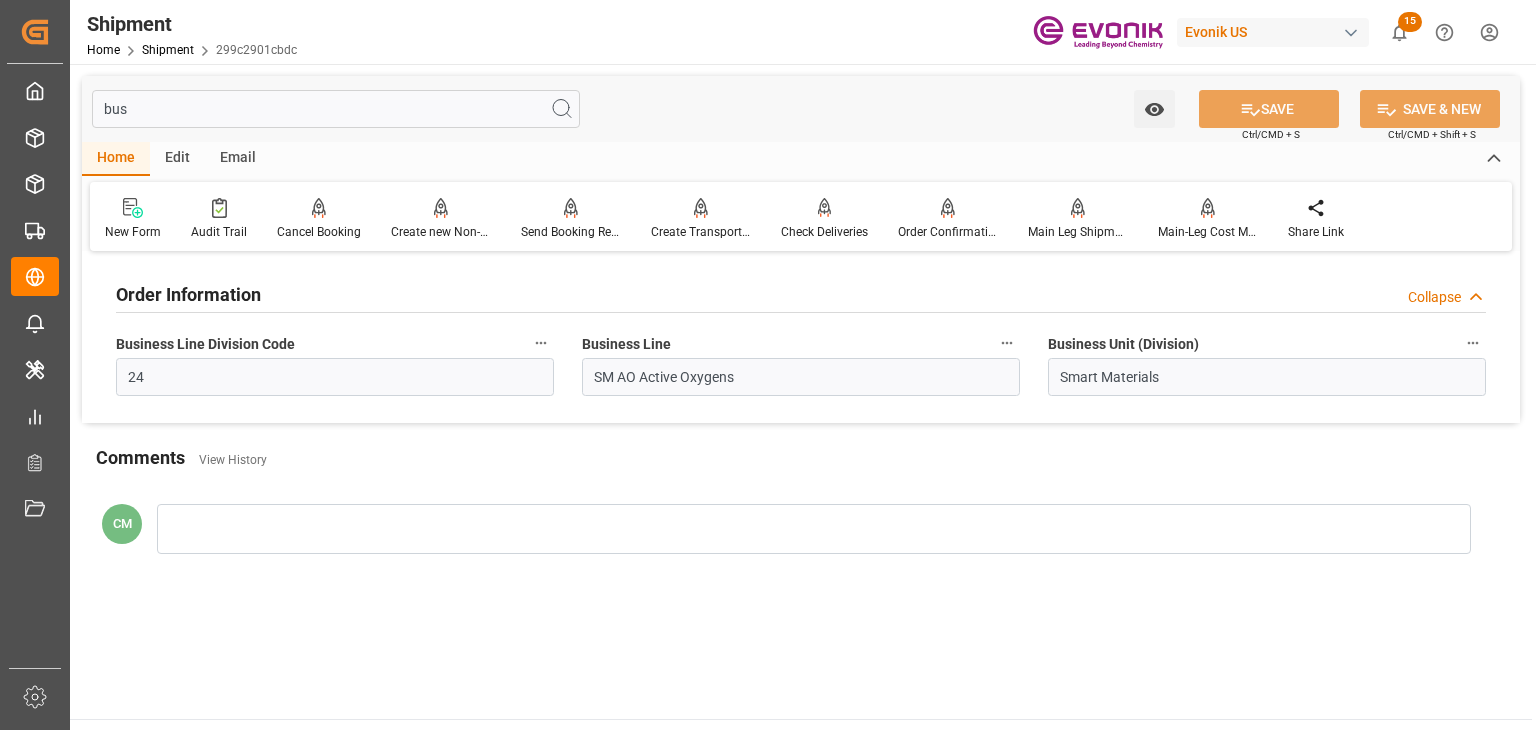 drag, startPoint x: 386, startPoint y: 120, endPoint x: -55, endPoint y: 121, distance: 441.00113 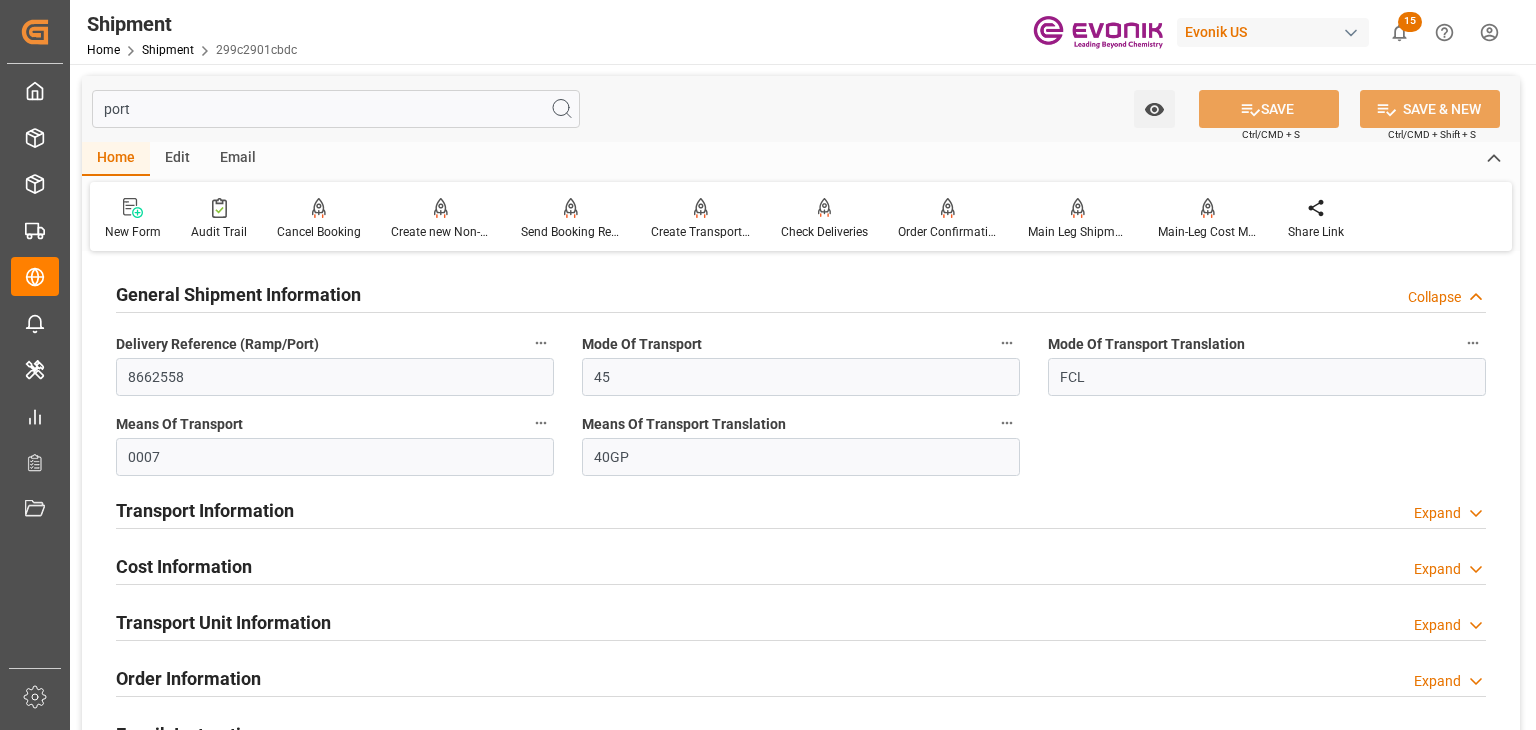 click on "Transport Information" at bounding box center [205, 510] 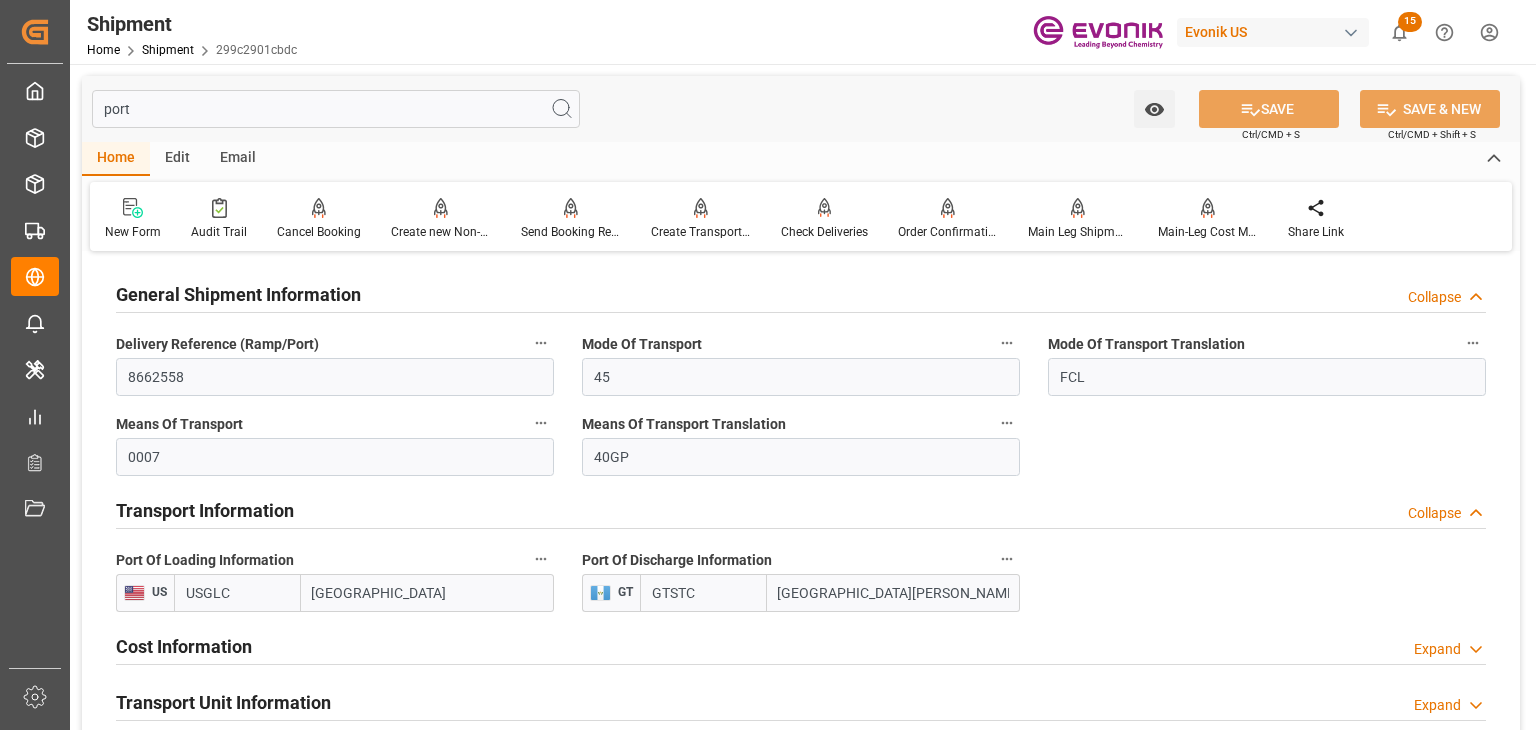 click on "port" at bounding box center (336, 109) 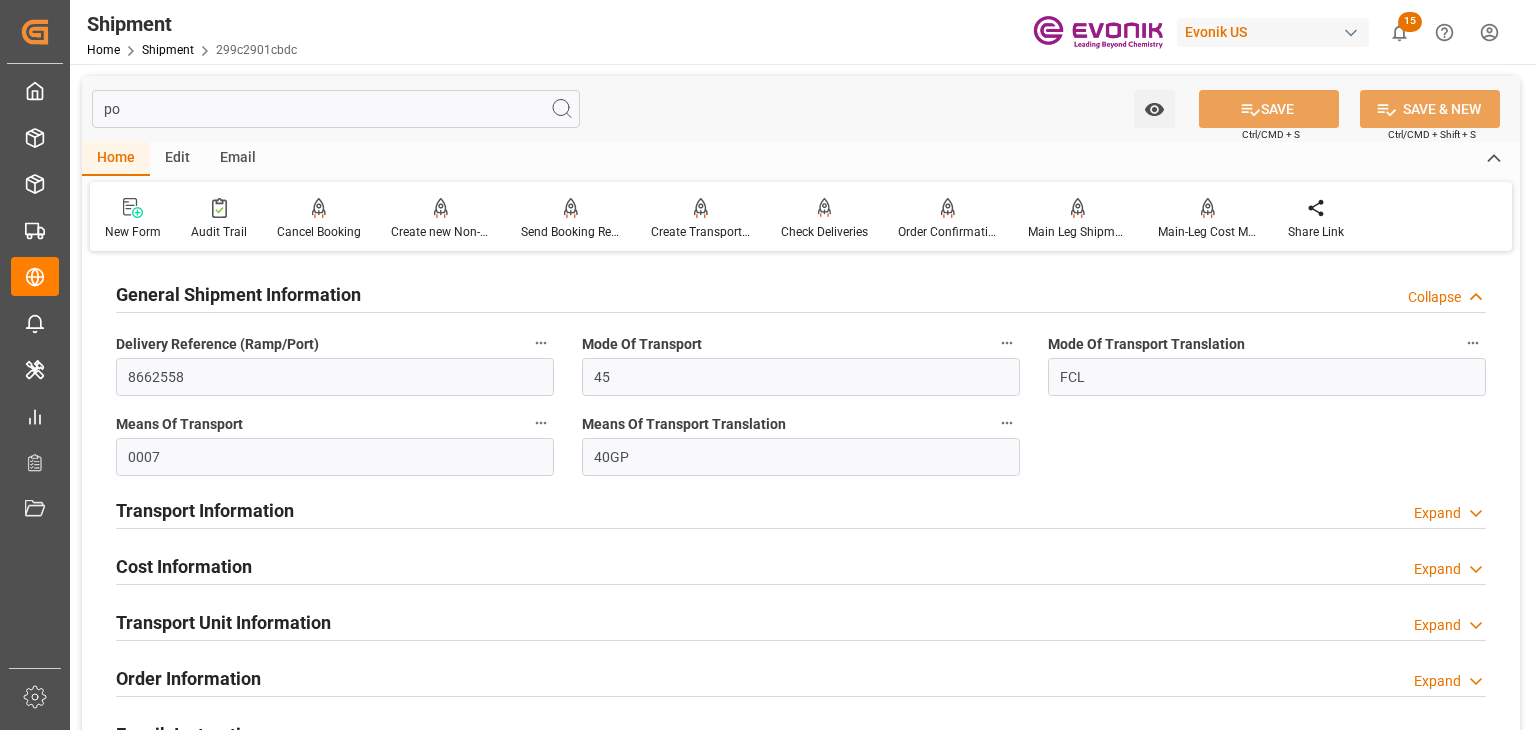 type on "p" 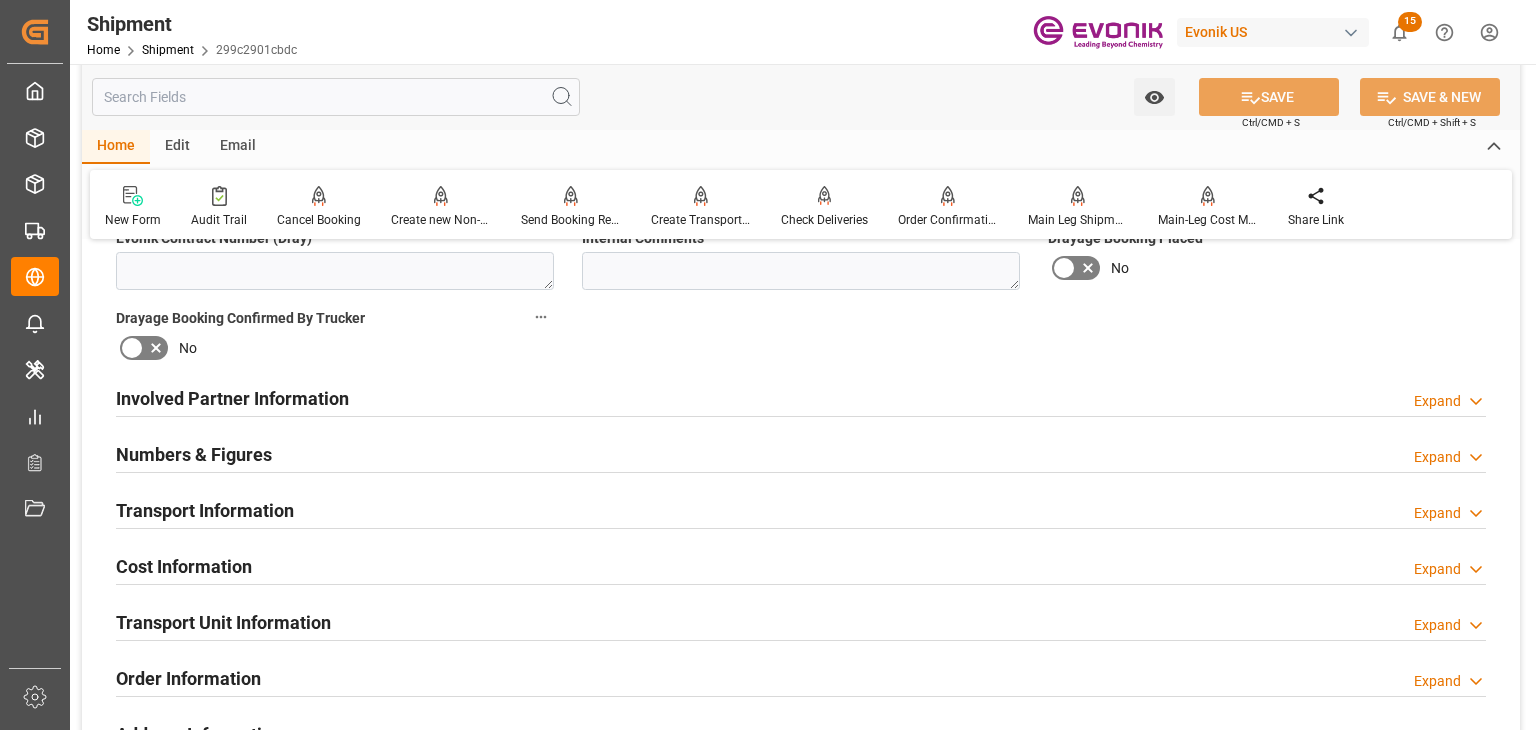 scroll, scrollTop: 1000, scrollLeft: 0, axis: vertical 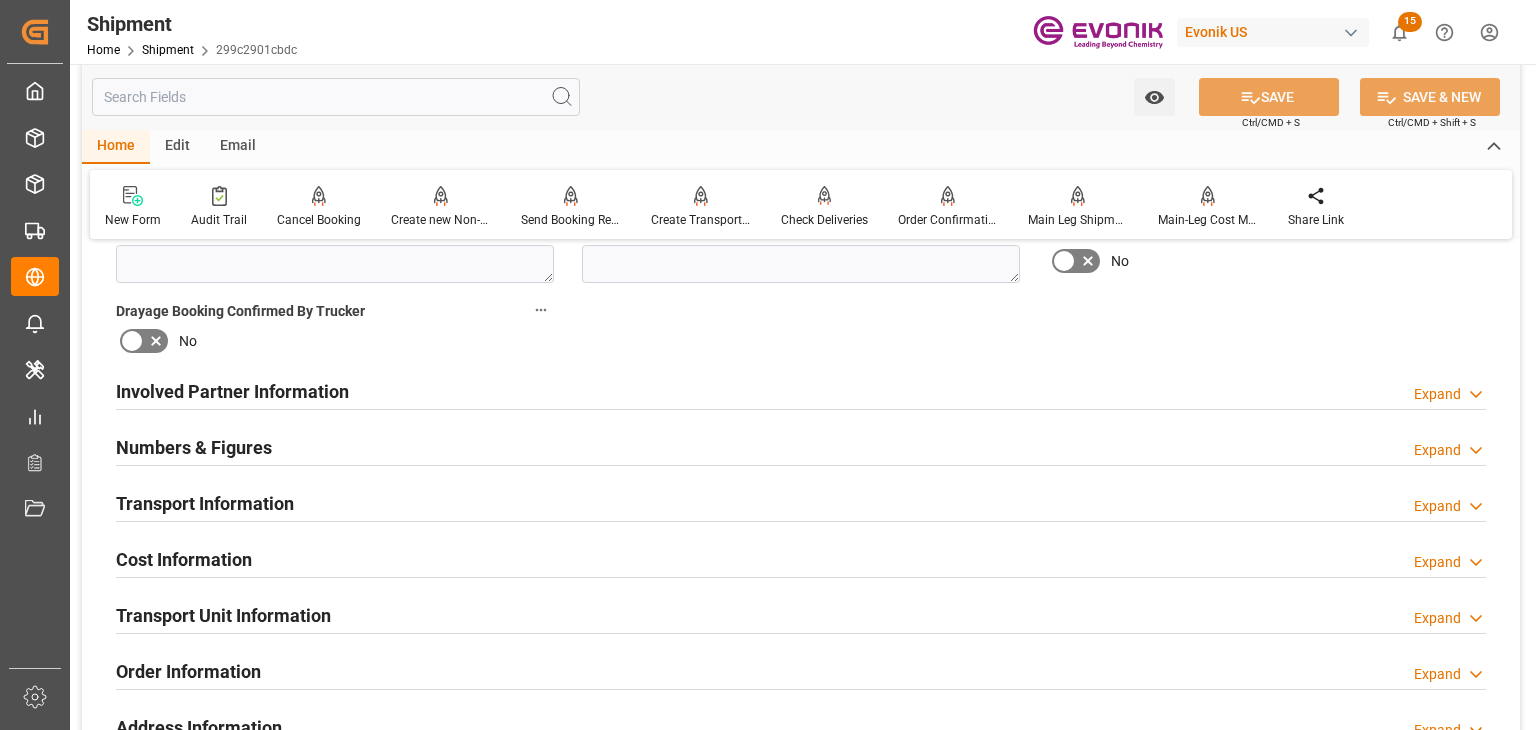type 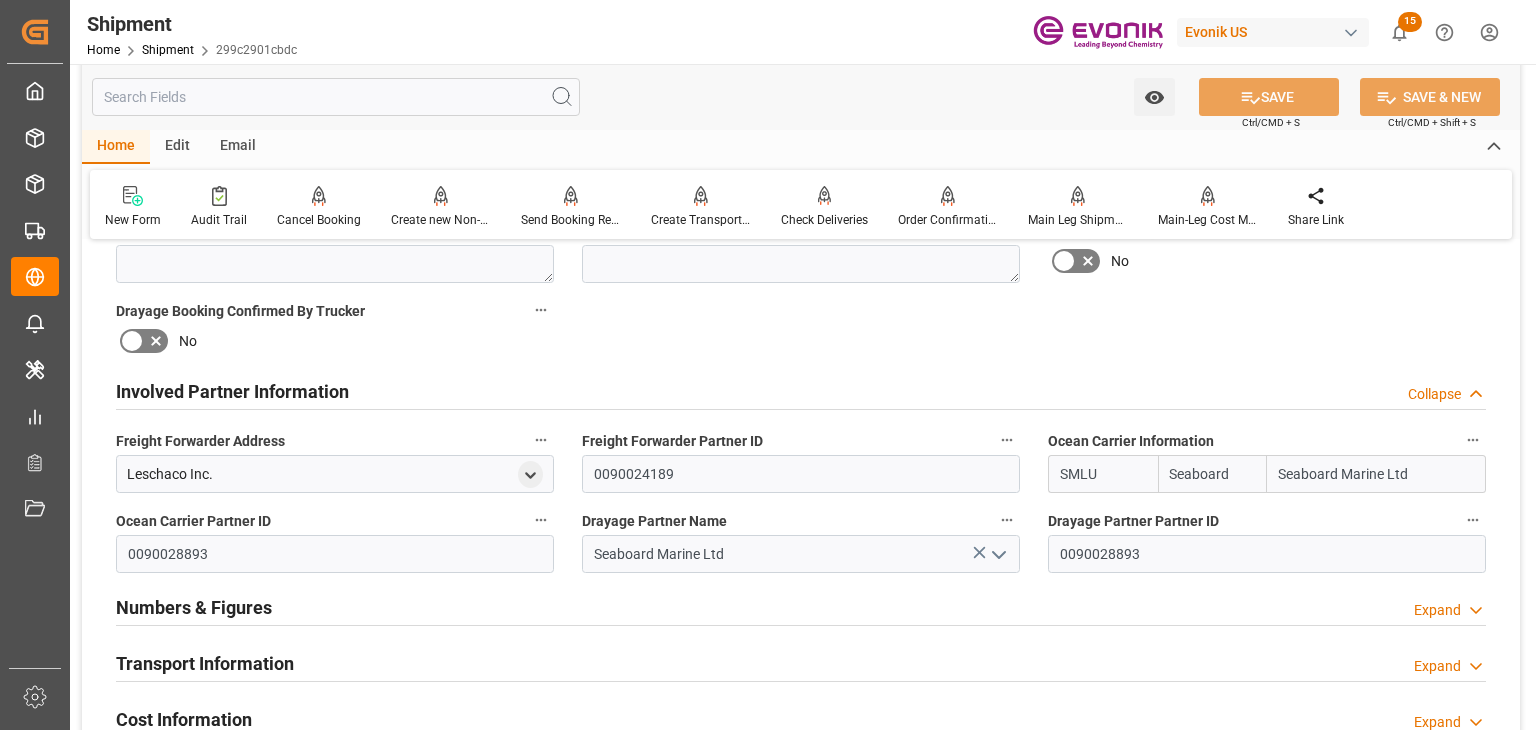 click on "Involved Partner Information" at bounding box center [232, 391] 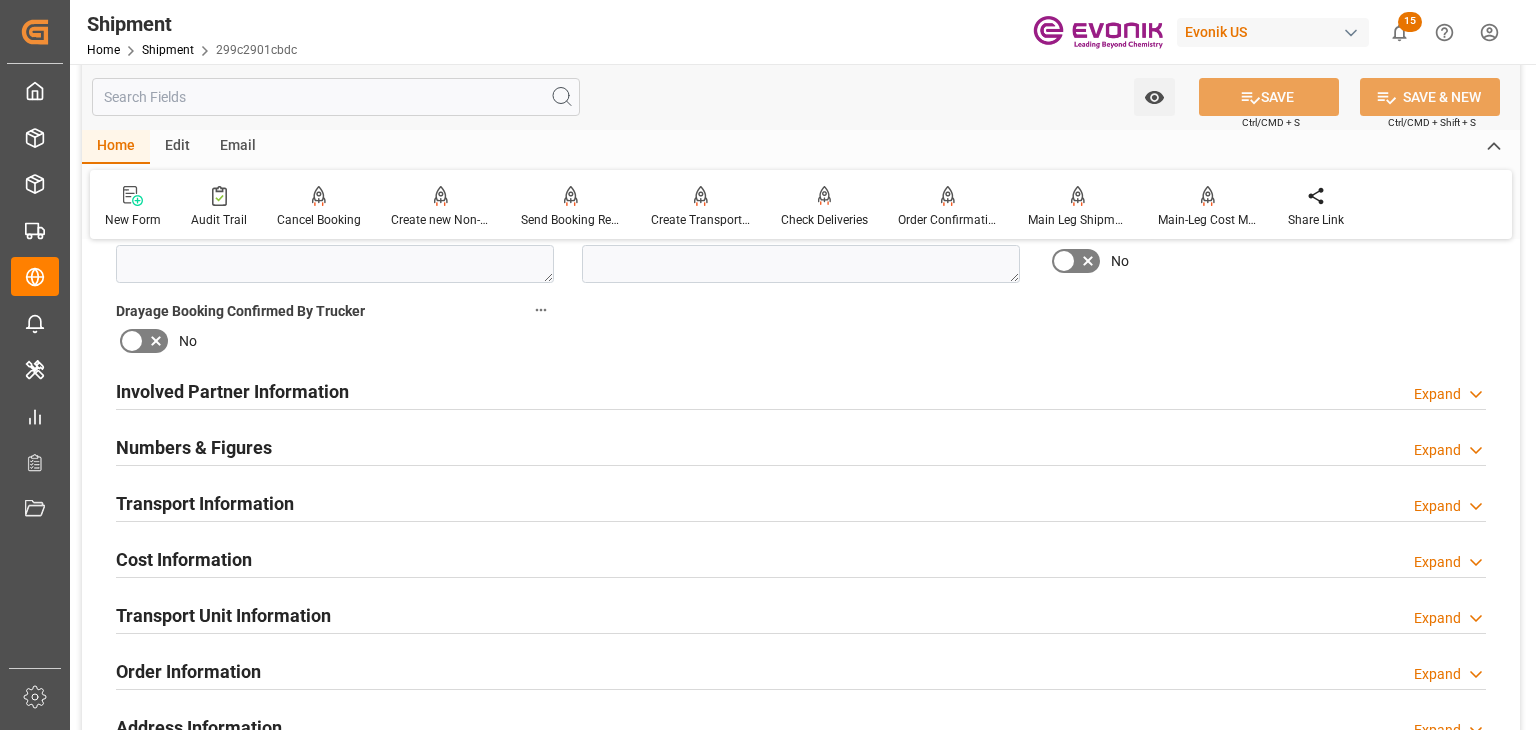 click on "Transport Information" at bounding box center (205, 503) 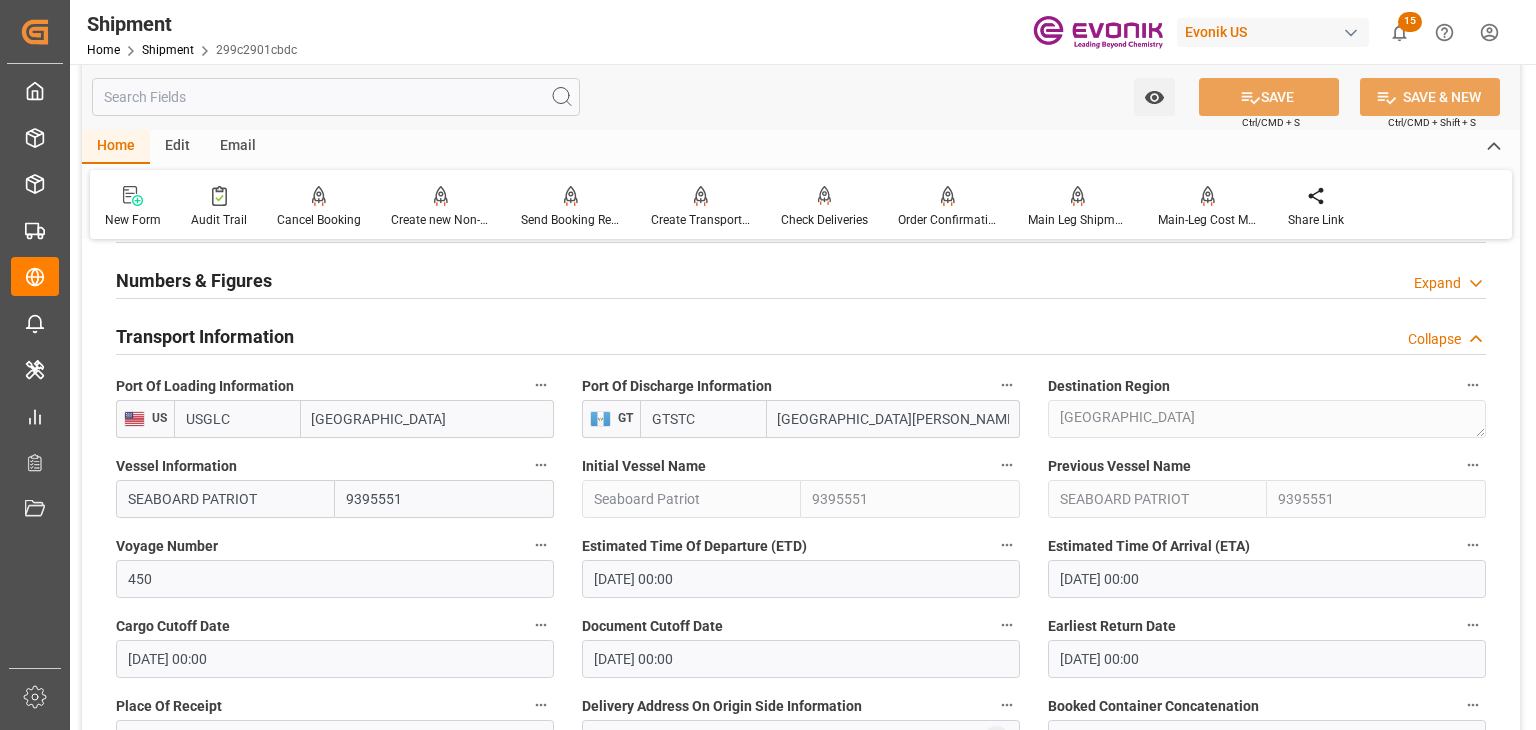 scroll, scrollTop: 1400, scrollLeft: 0, axis: vertical 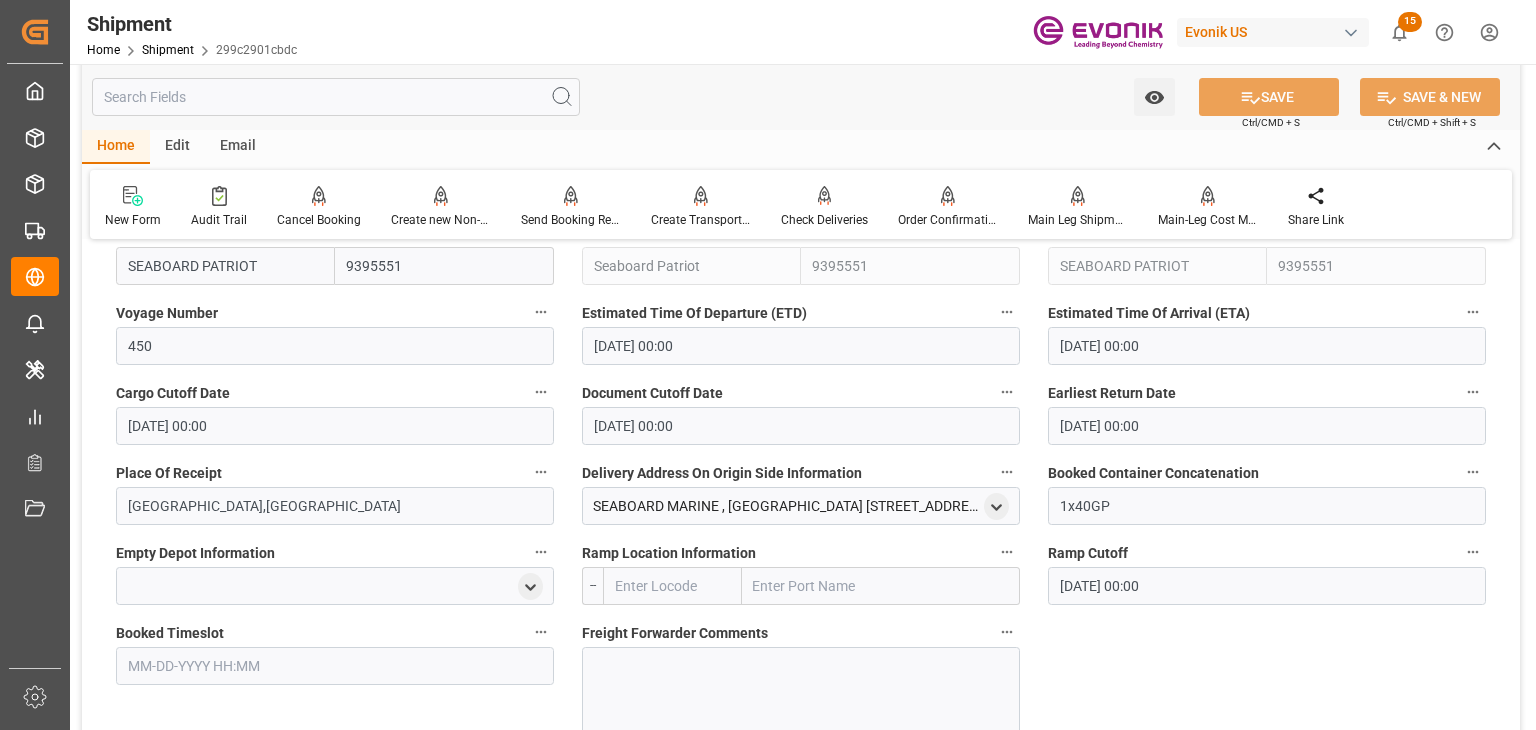 click at bounding box center [336, 97] 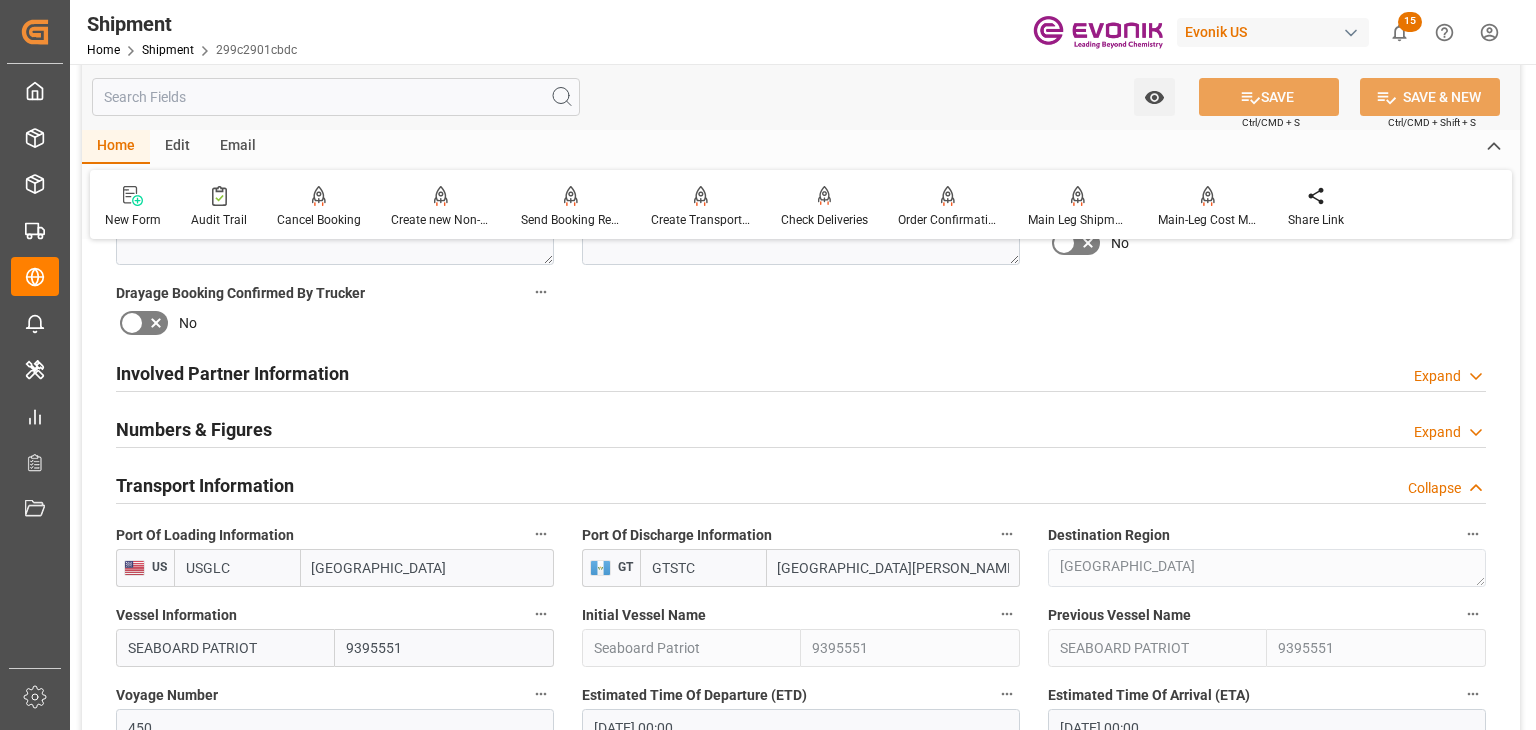 scroll, scrollTop: 1100, scrollLeft: 0, axis: vertical 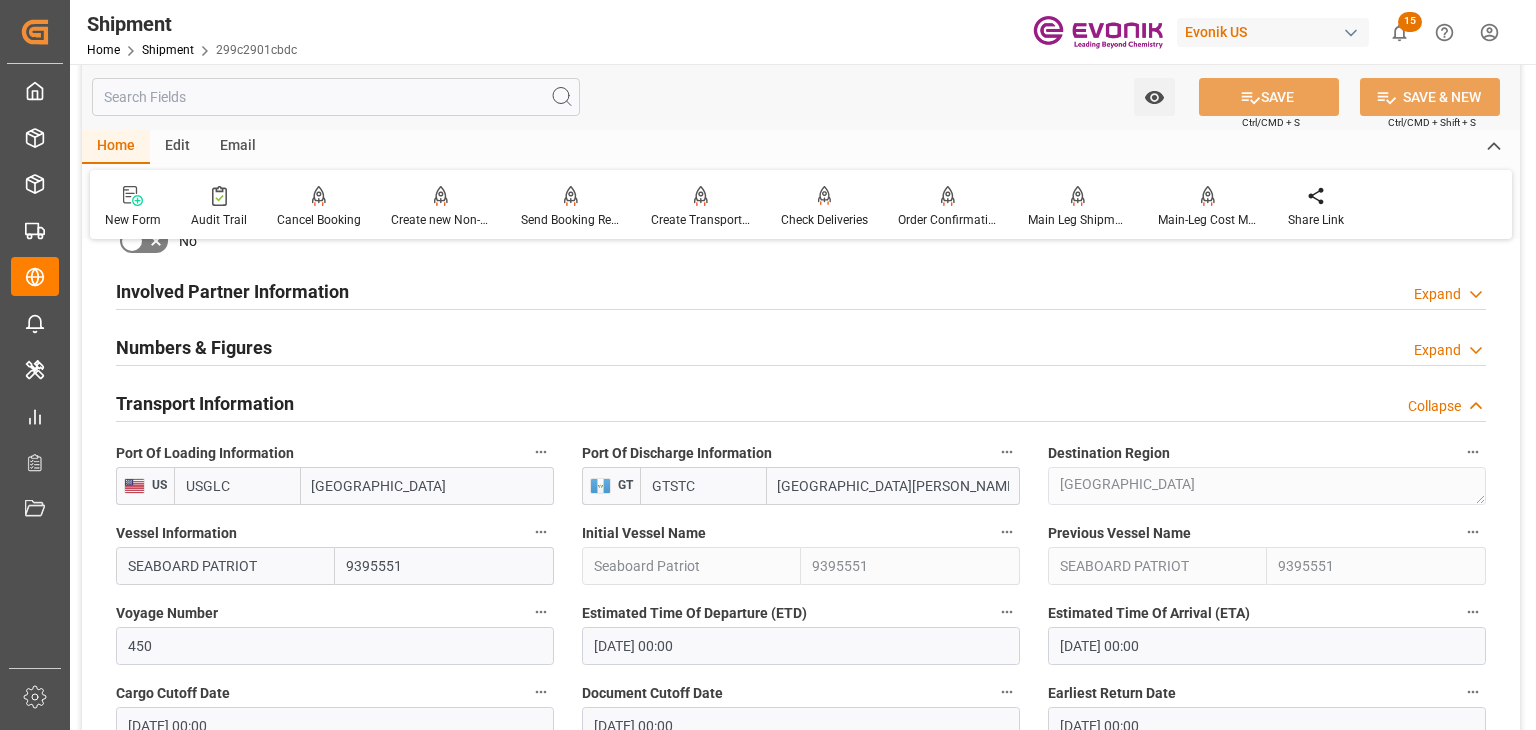 drag, startPoint x: 732, startPoint y: 476, endPoint x: 512, endPoint y: 479, distance: 220.02045 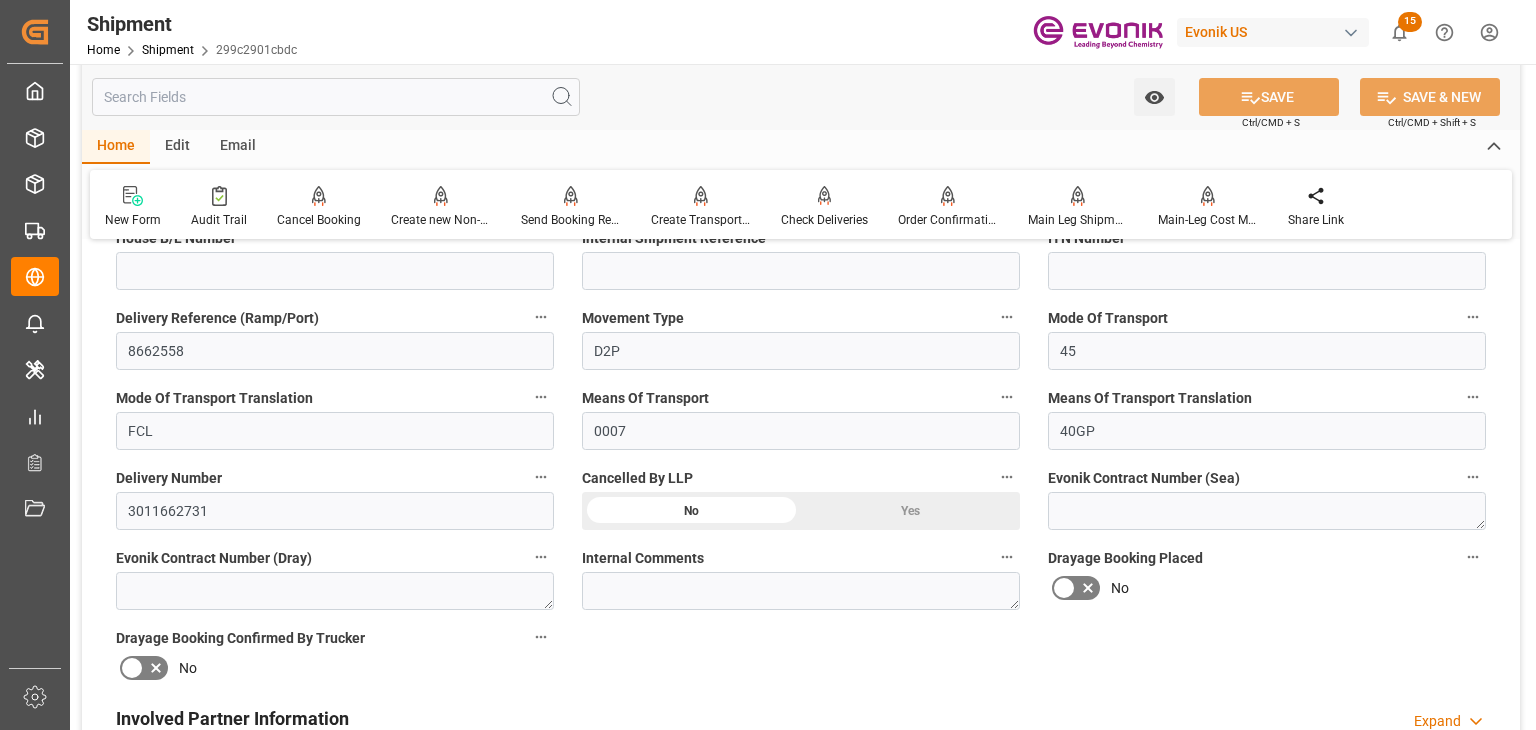 scroll, scrollTop: 500, scrollLeft: 0, axis: vertical 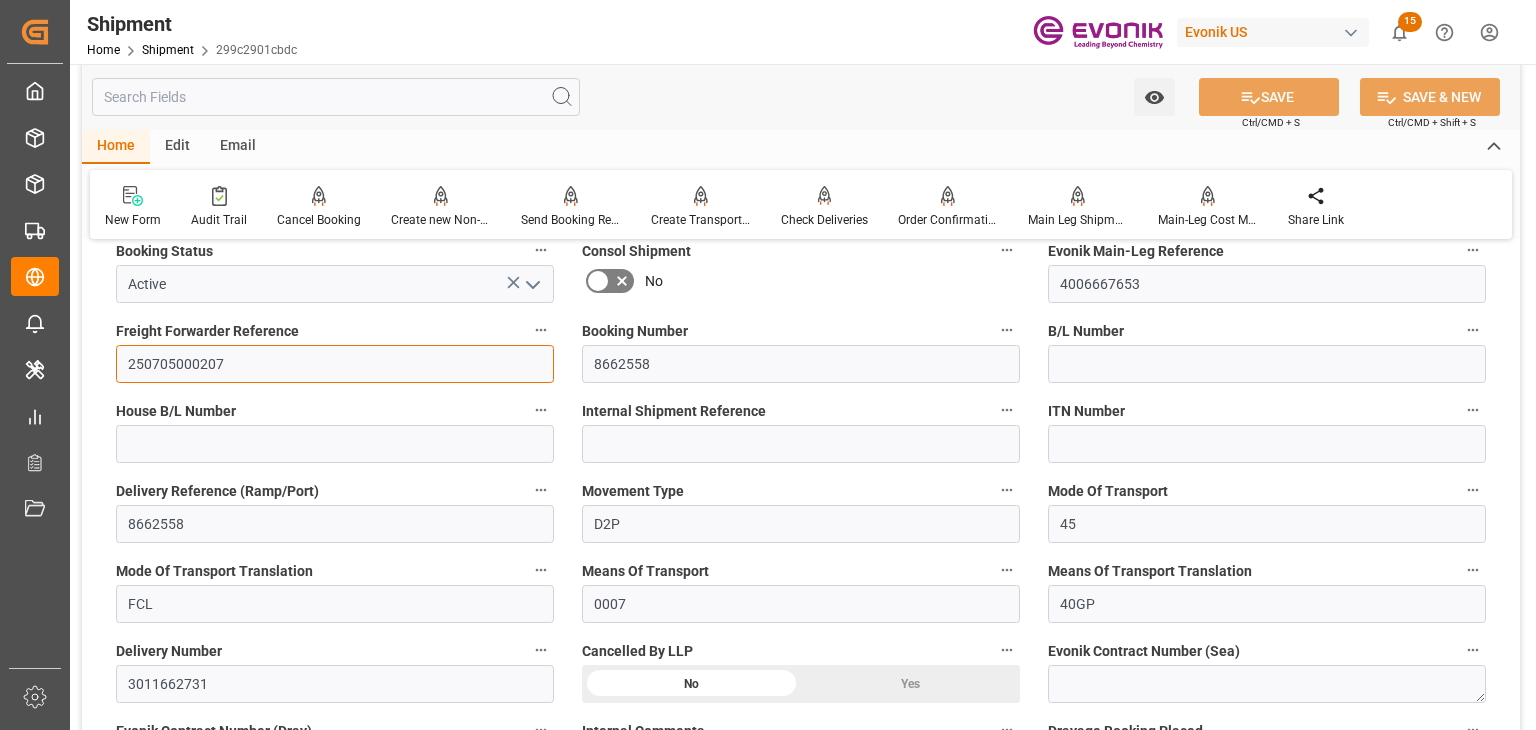 click on "250705000207" at bounding box center [335, 364] 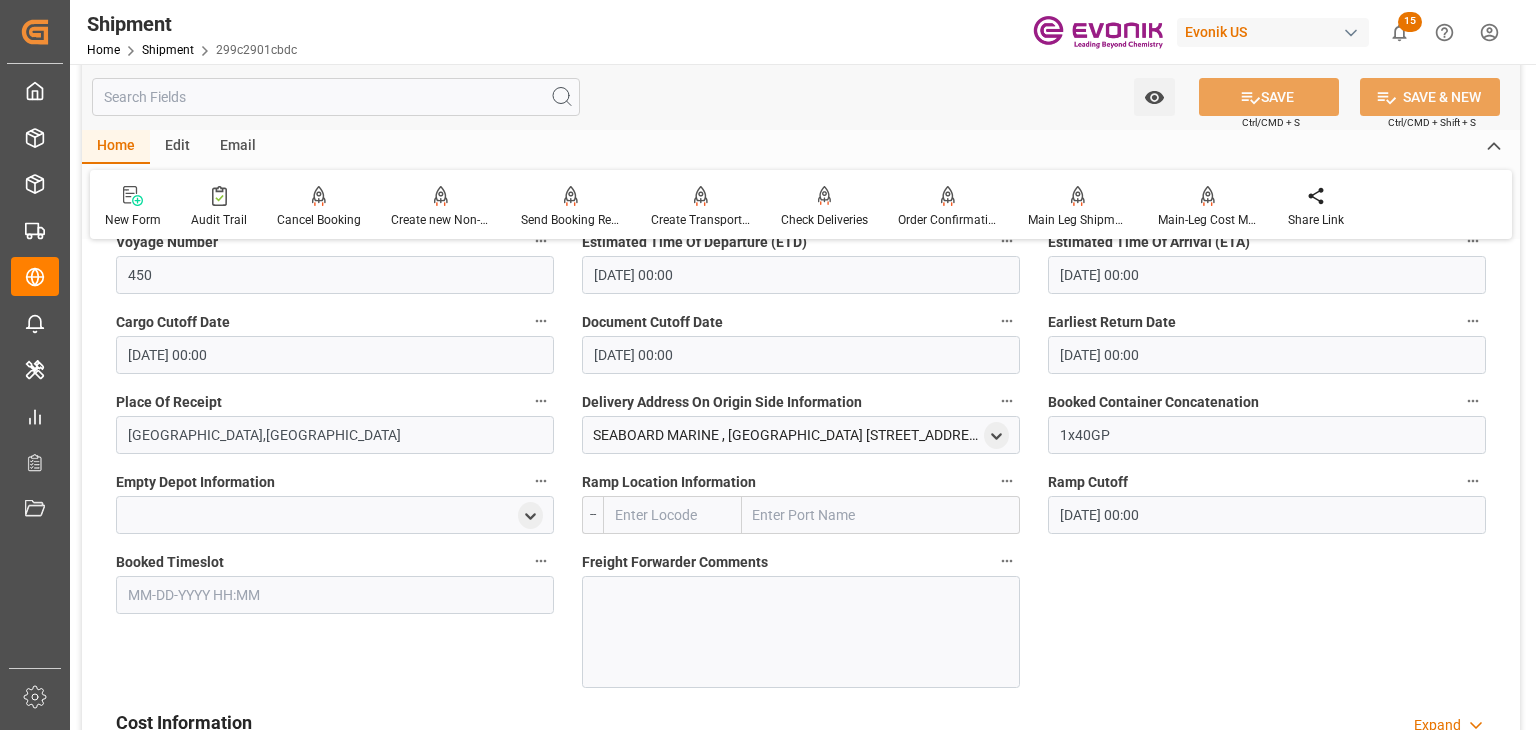 scroll, scrollTop: 1300, scrollLeft: 0, axis: vertical 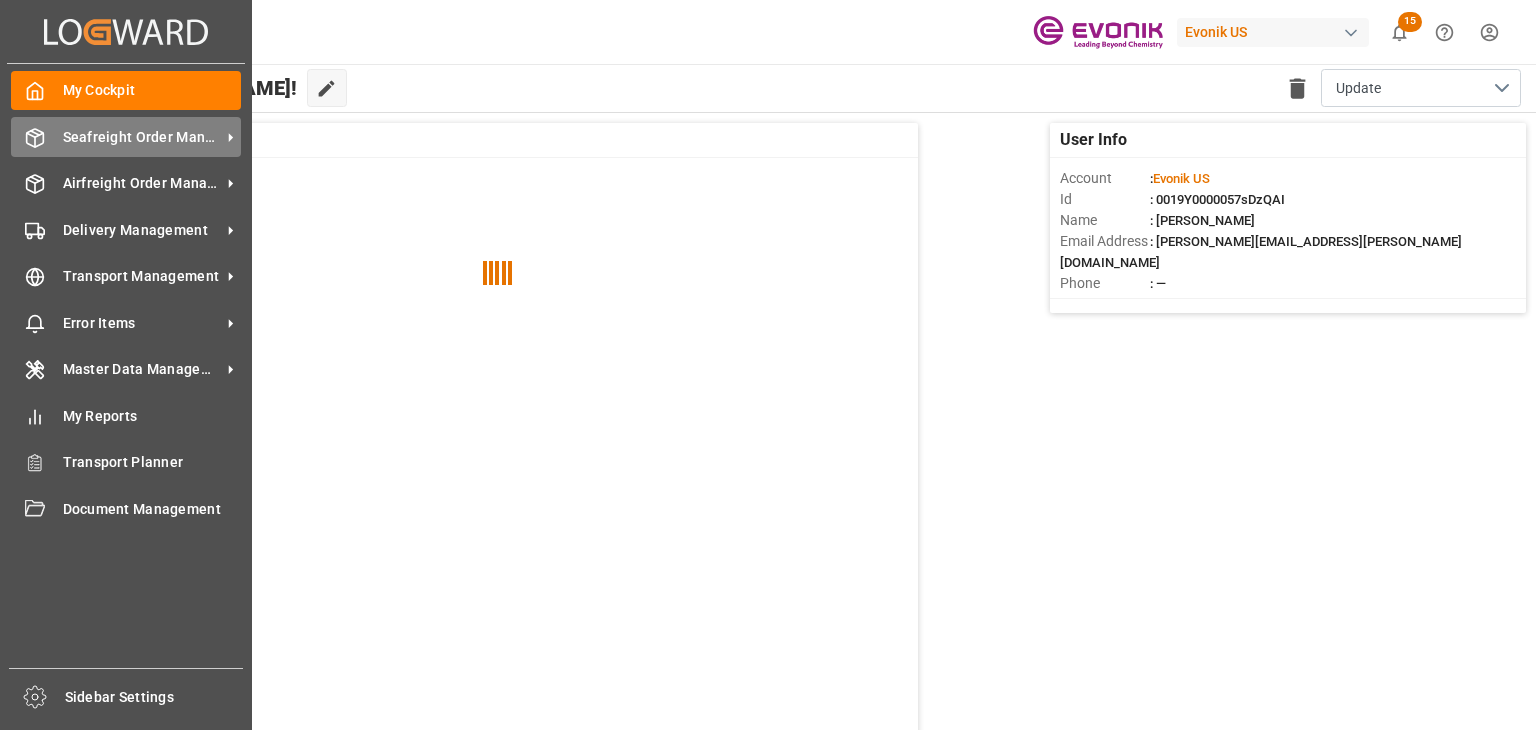 click 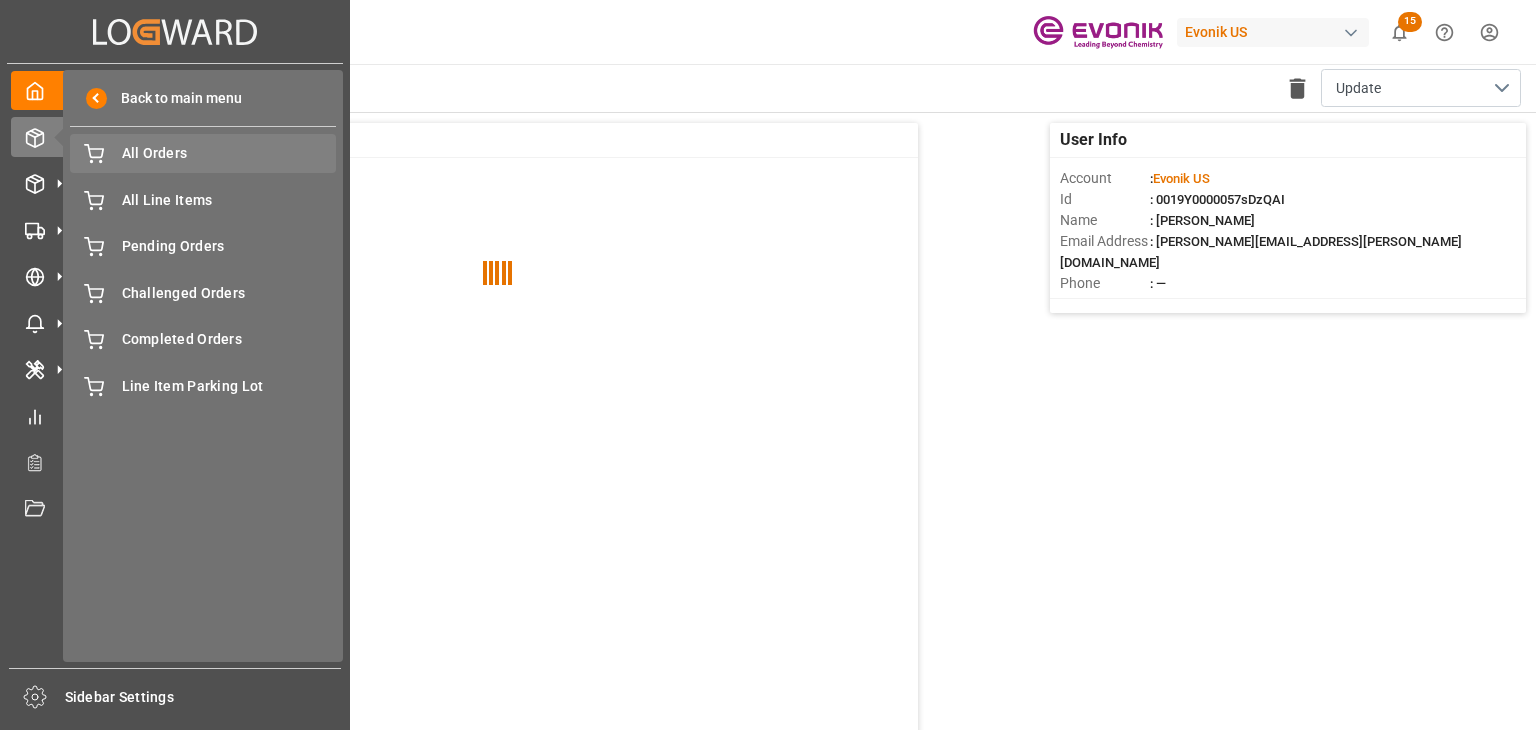 click on "All Orders" at bounding box center [229, 153] 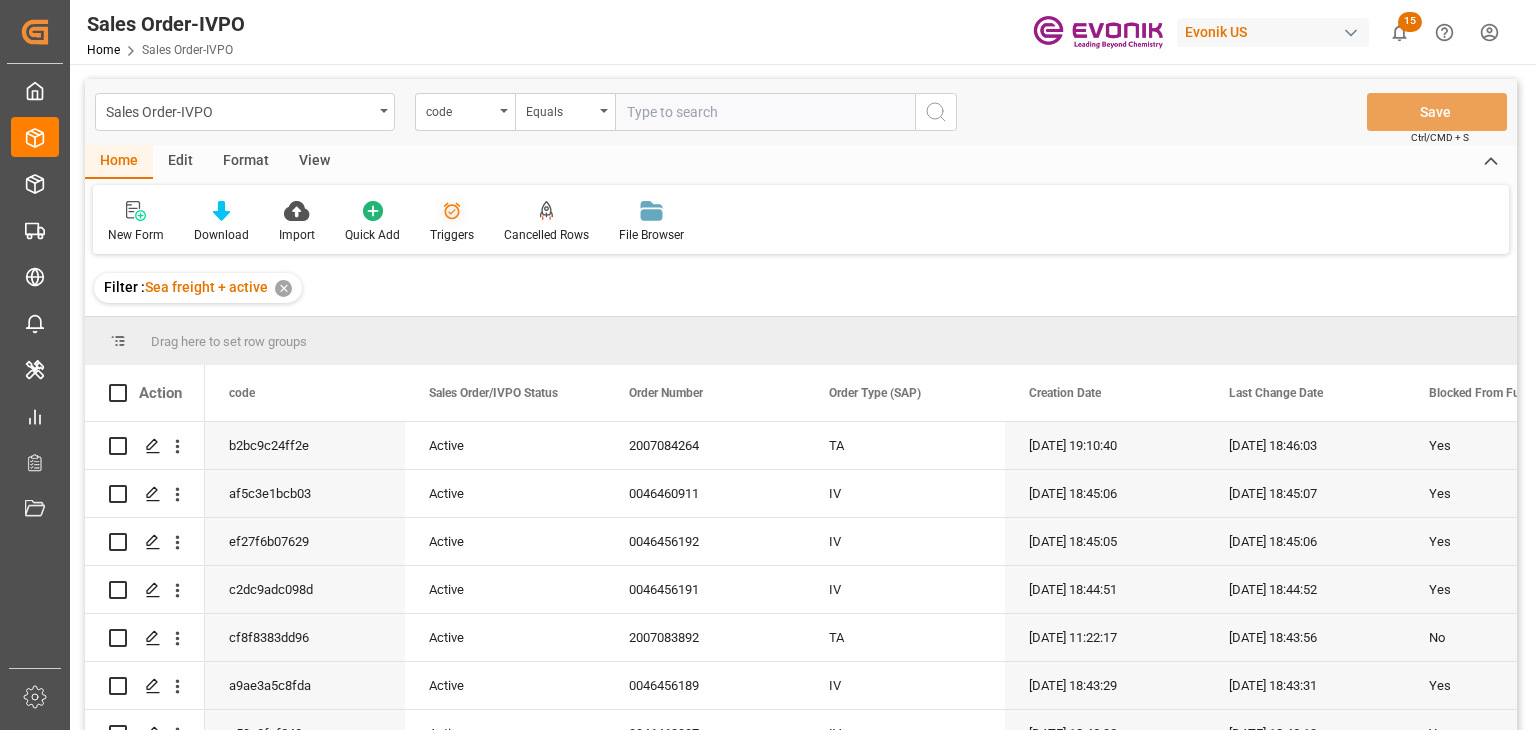 click on "Triggers" at bounding box center [452, 222] 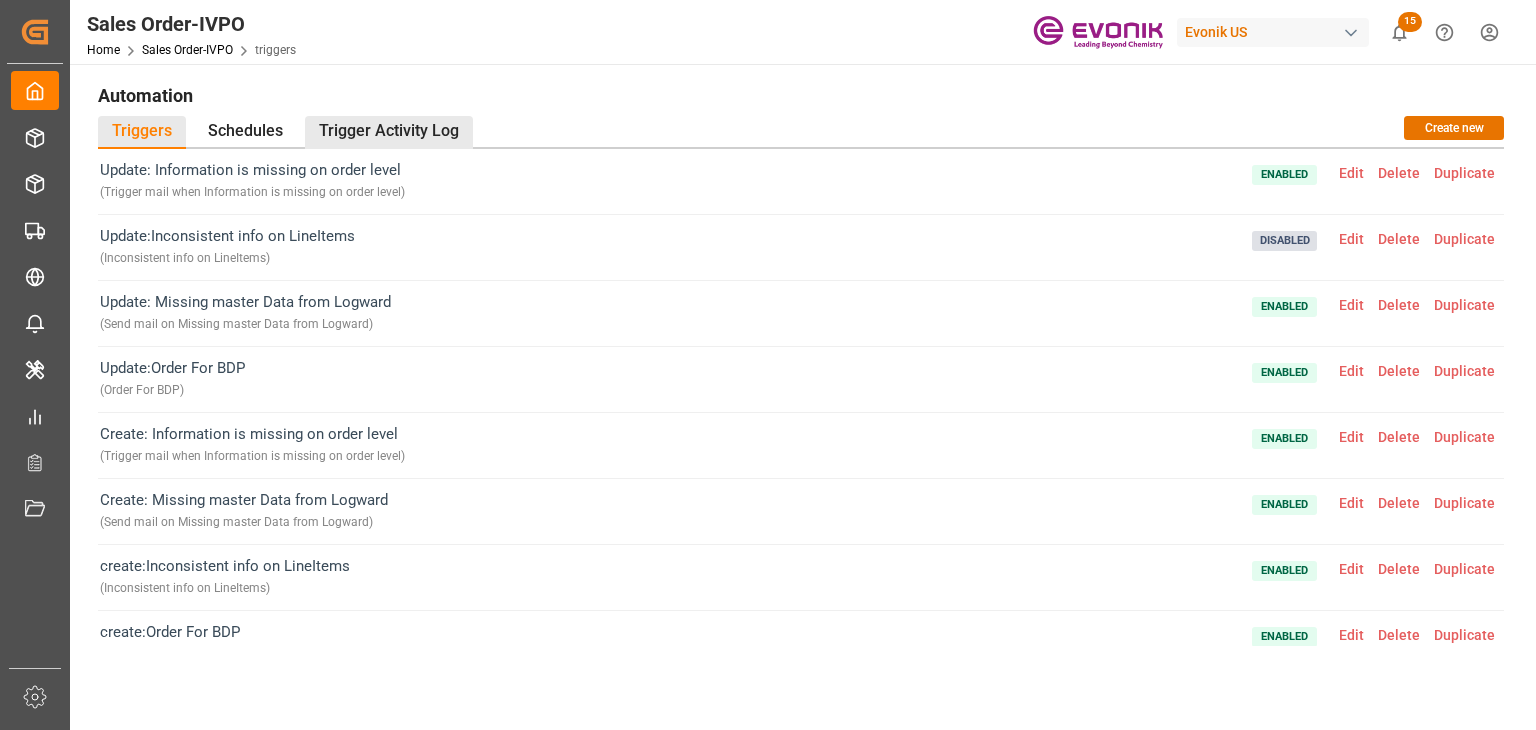 click on "Trigger Activity Log" at bounding box center [389, 132] 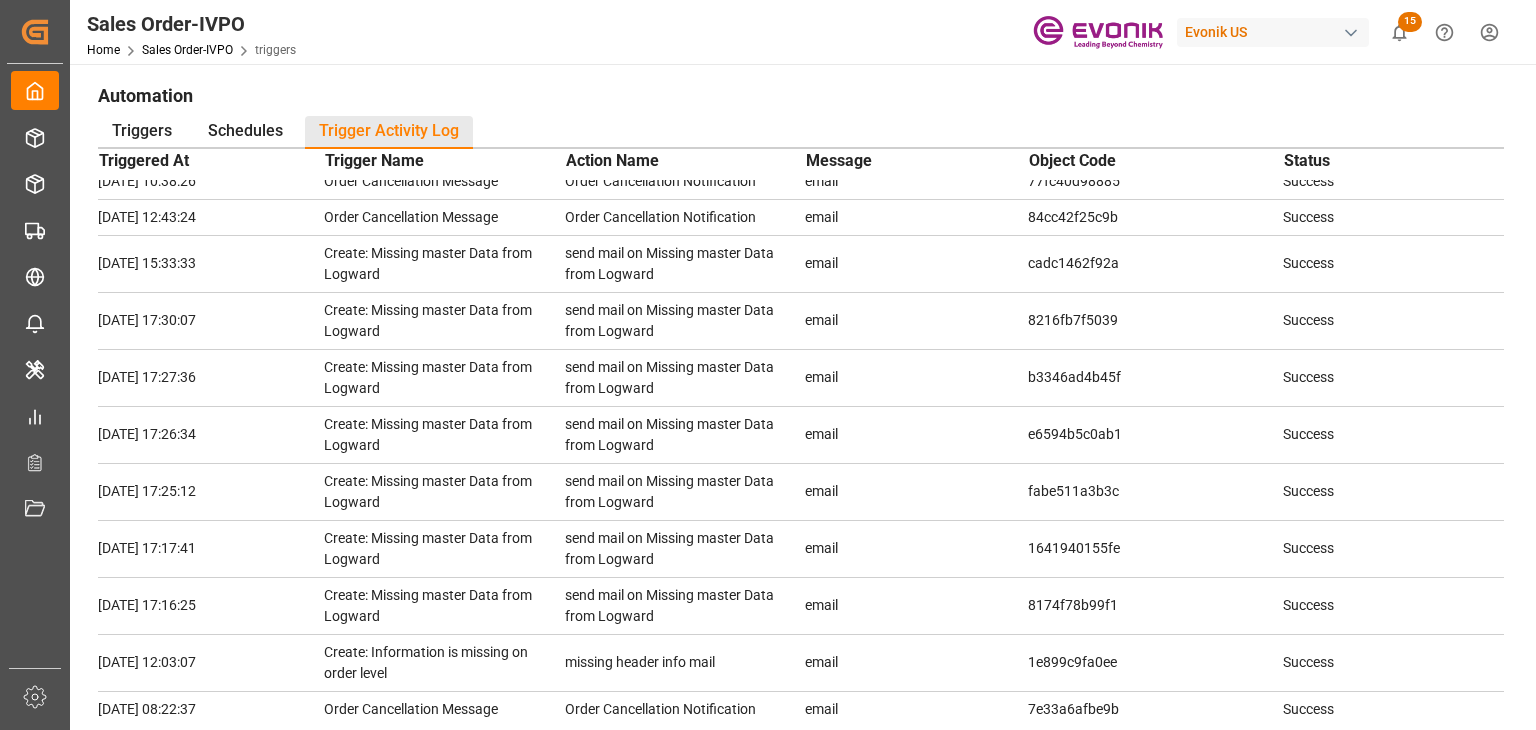 scroll, scrollTop: 0, scrollLeft: 0, axis: both 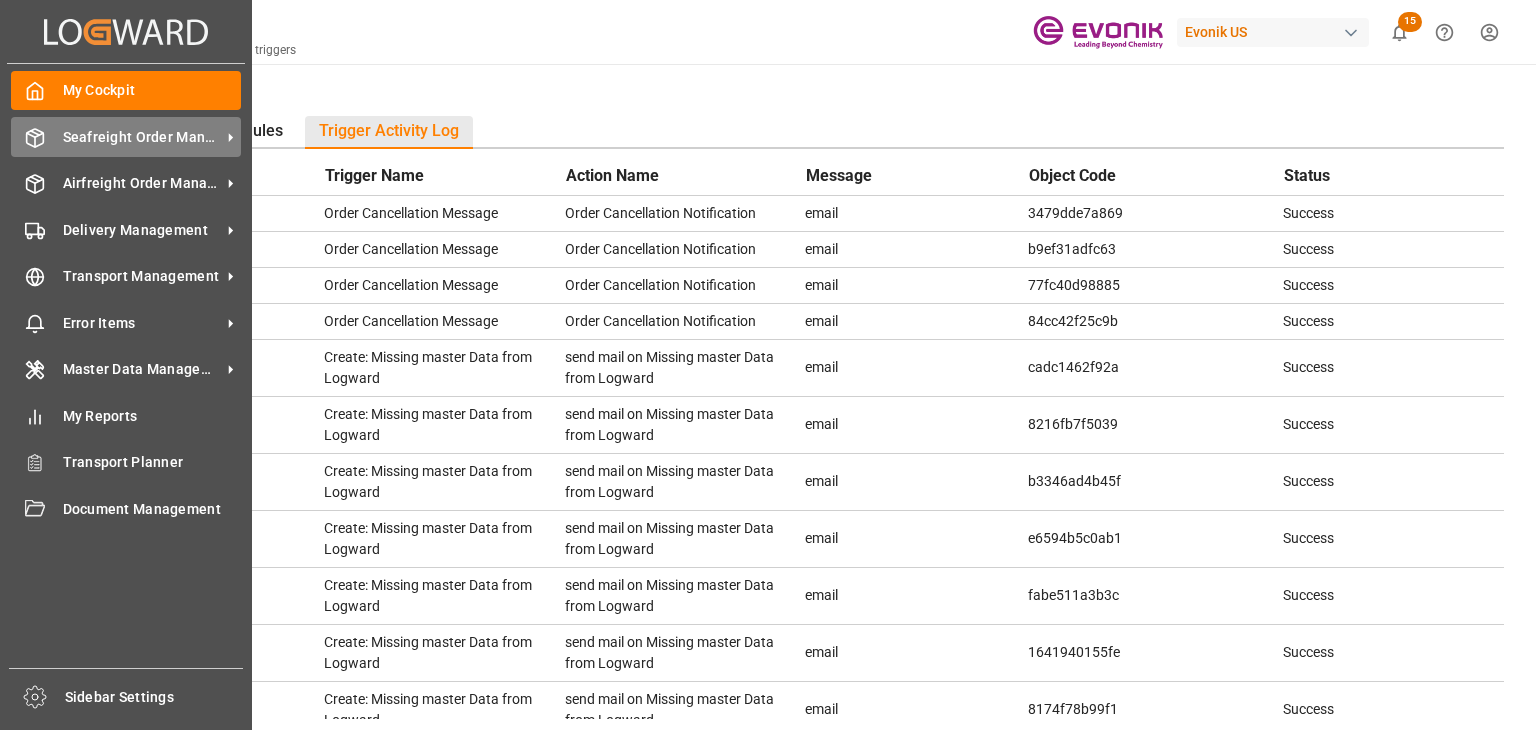 click on "Seafreight Order Management" at bounding box center [142, 137] 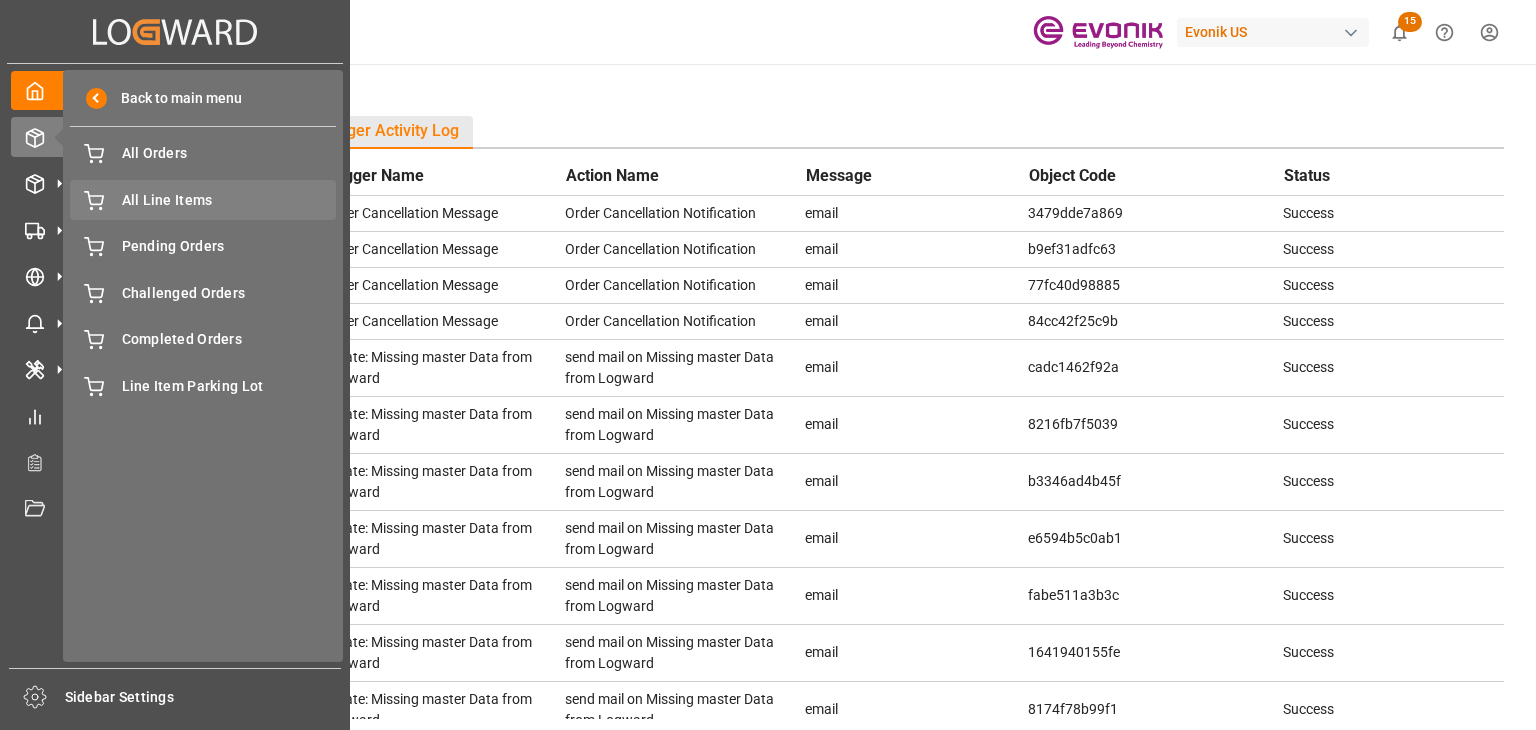 click on "All Line Items" at bounding box center [229, 200] 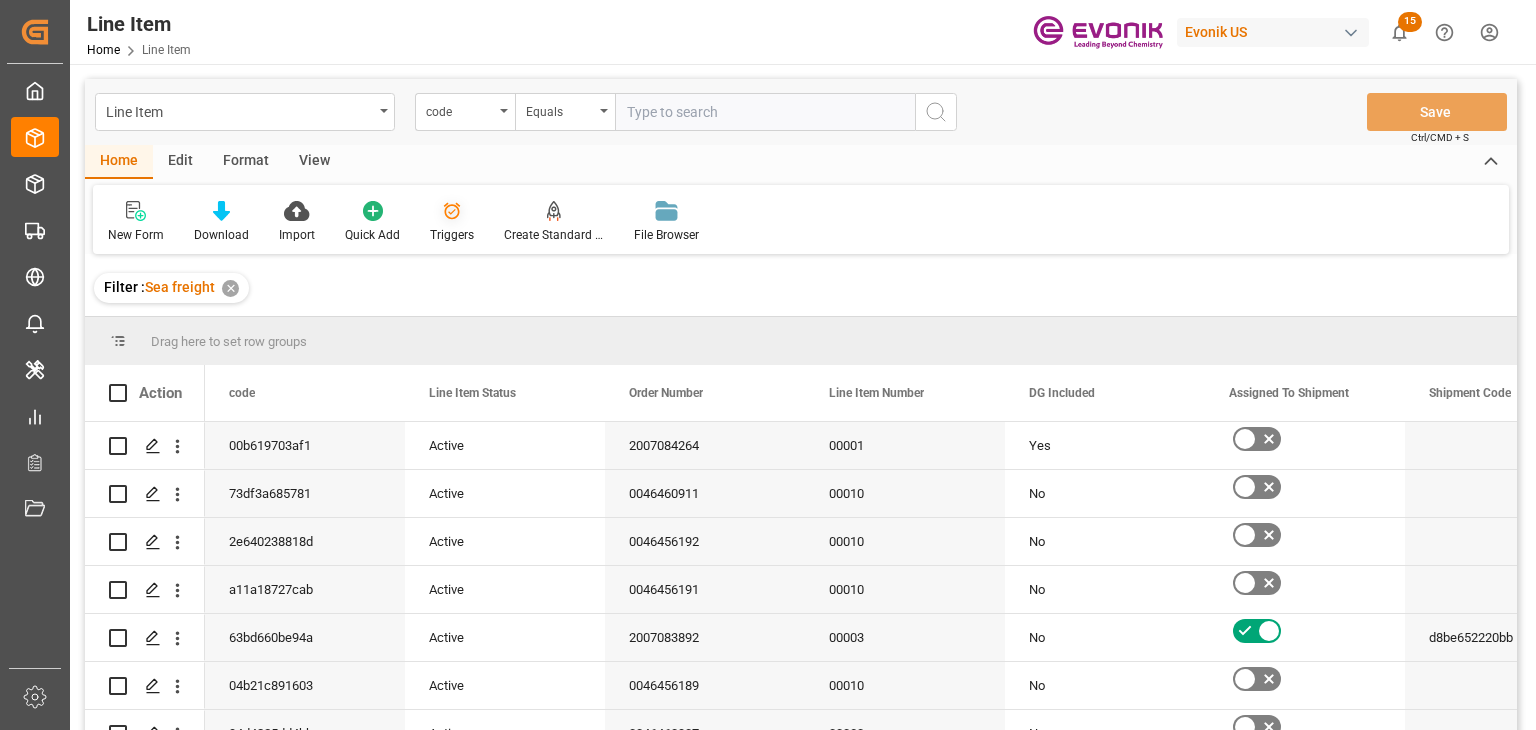 click on "Triggers" at bounding box center (452, 235) 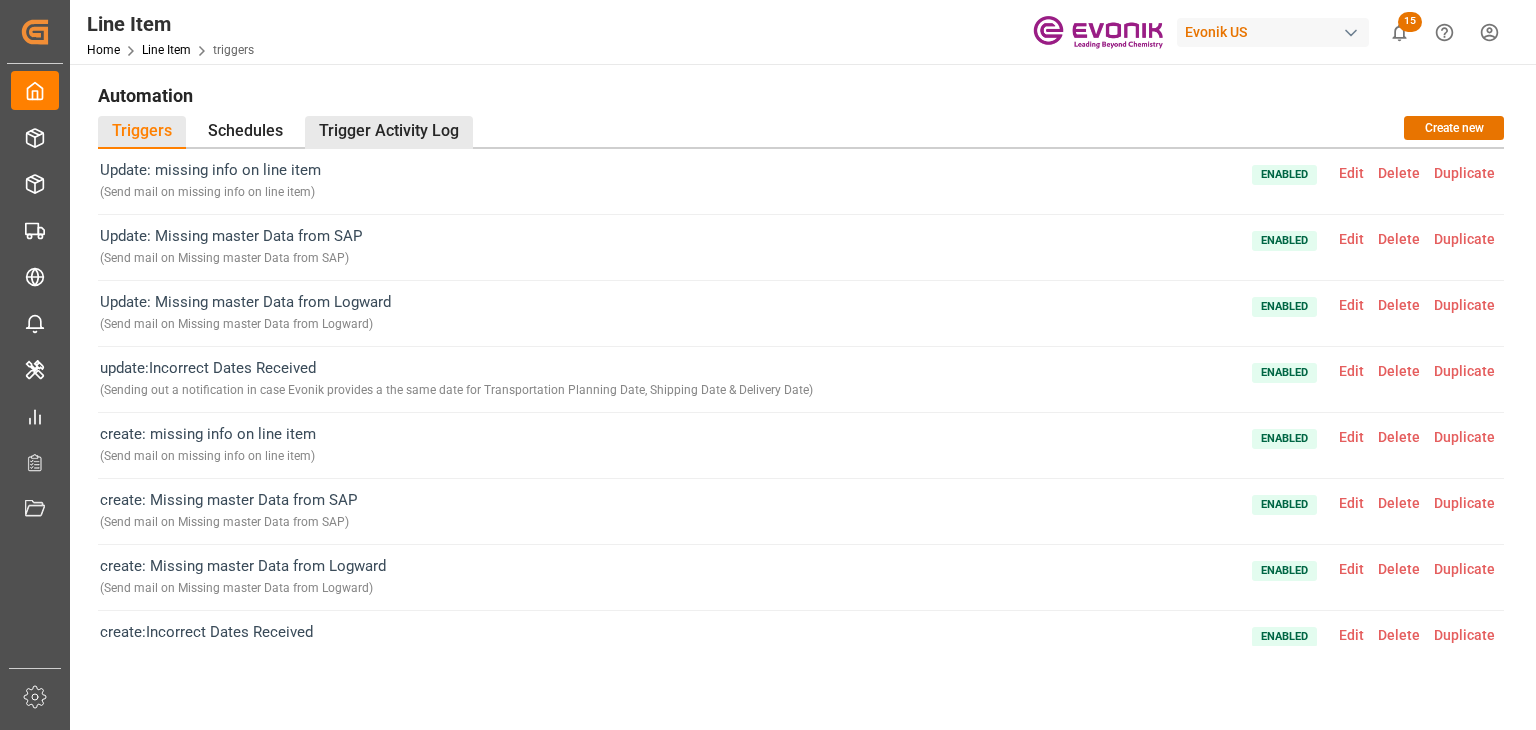 click on "Trigger Activity Log" at bounding box center [389, 132] 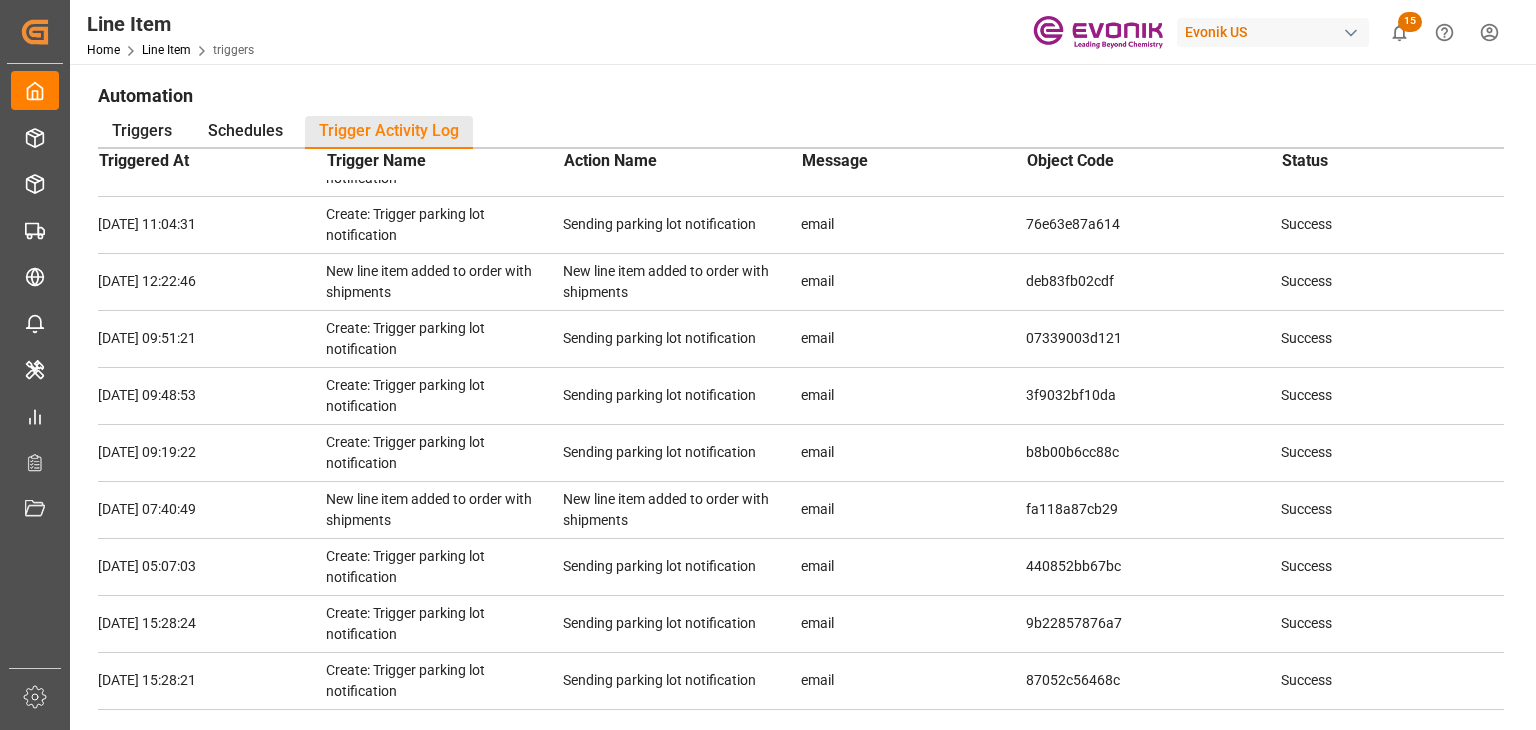 scroll, scrollTop: 4982, scrollLeft: 0, axis: vertical 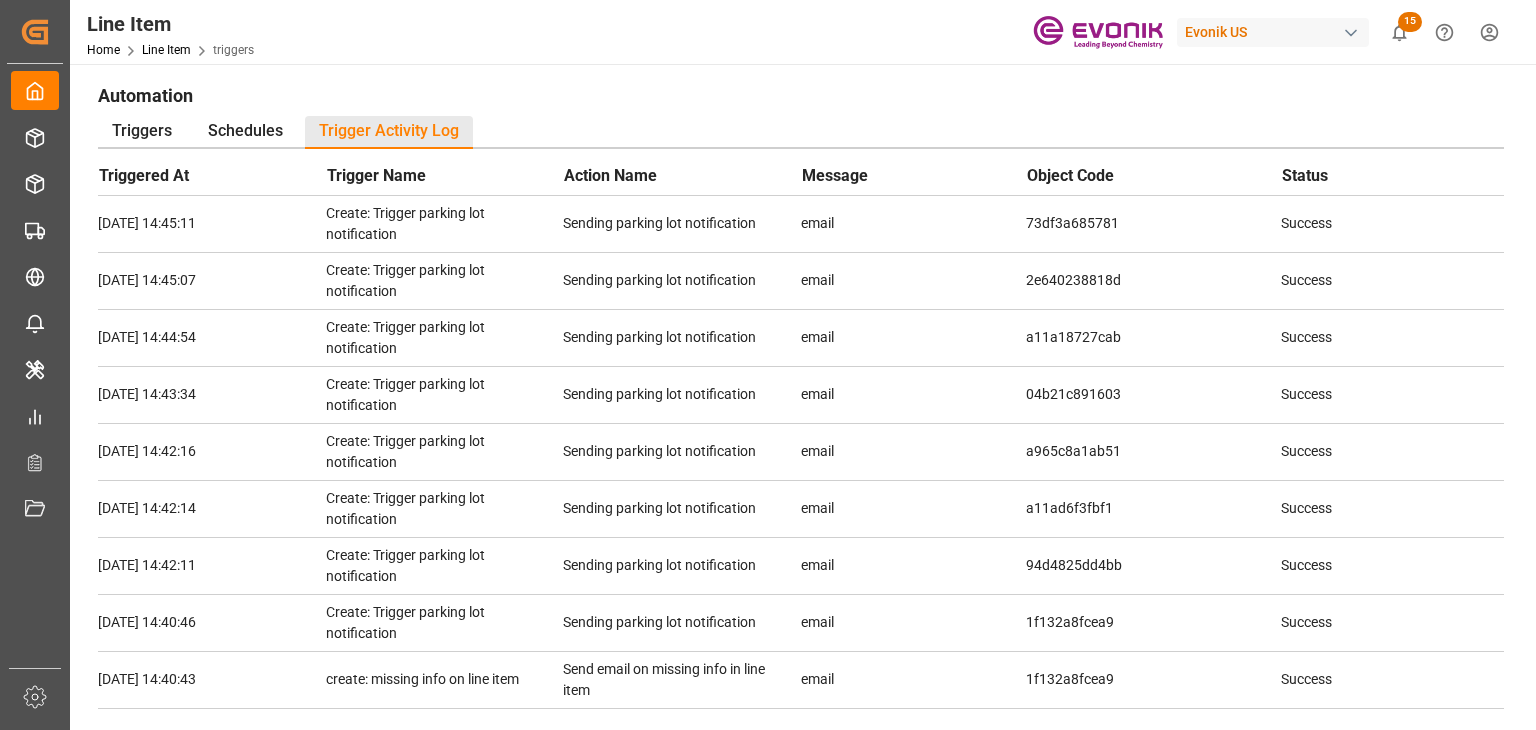click on "Triggers Schedules Trigger Activity Log" at bounding box center (801, 132) 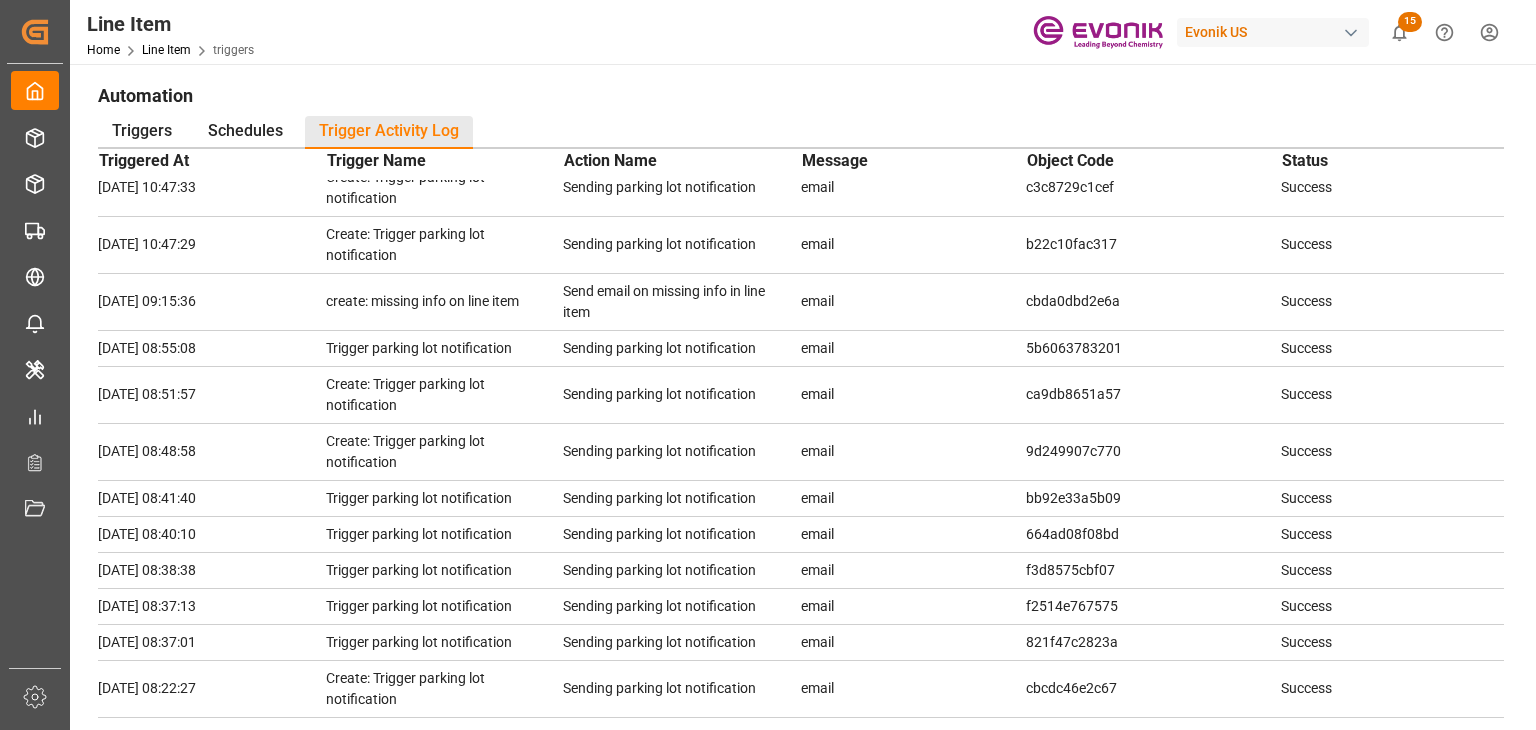 scroll, scrollTop: 200, scrollLeft: 0, axis: vertical 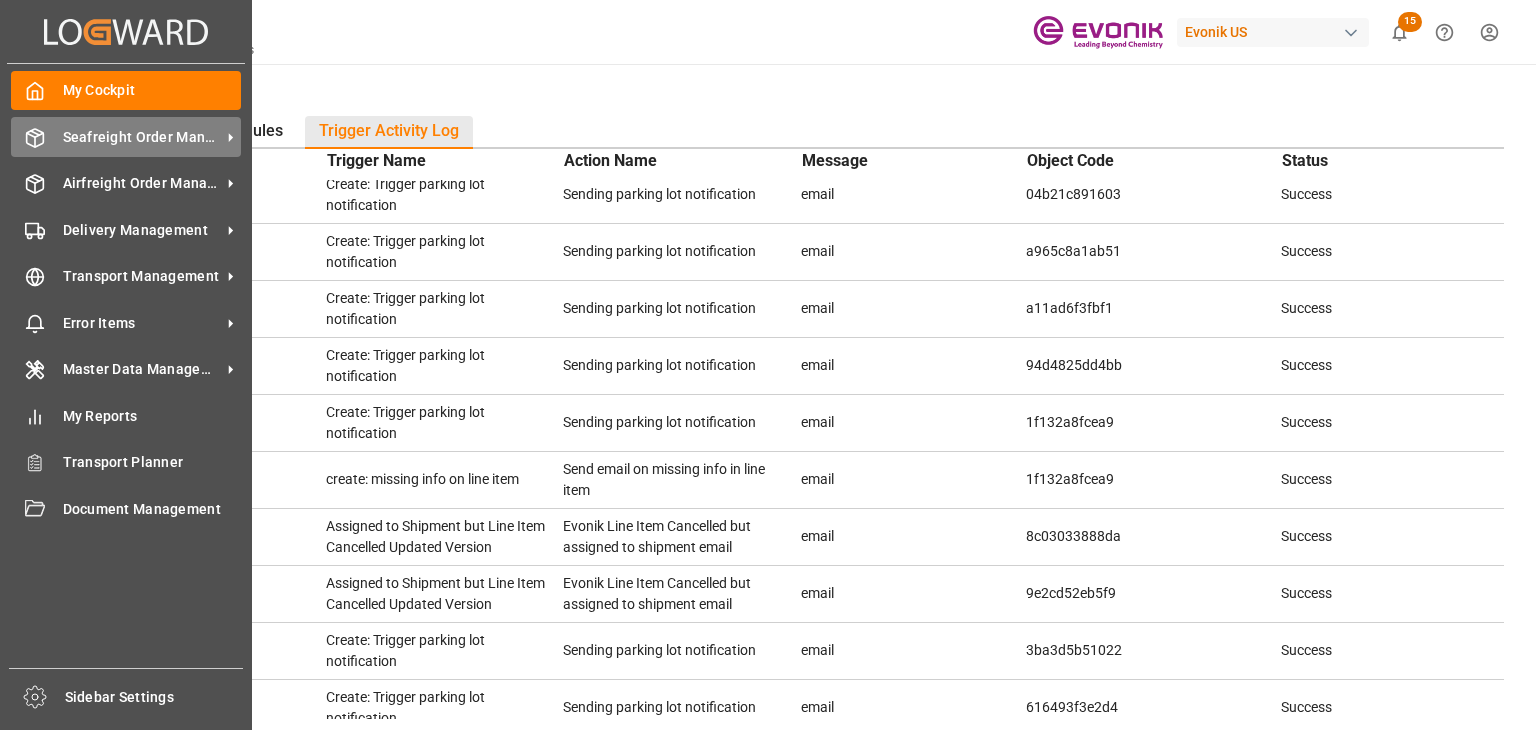 drag, startPoint x: 32, startPoint y: 145, endPoint x: 96, endPoint y: 148, distance: 64.070274 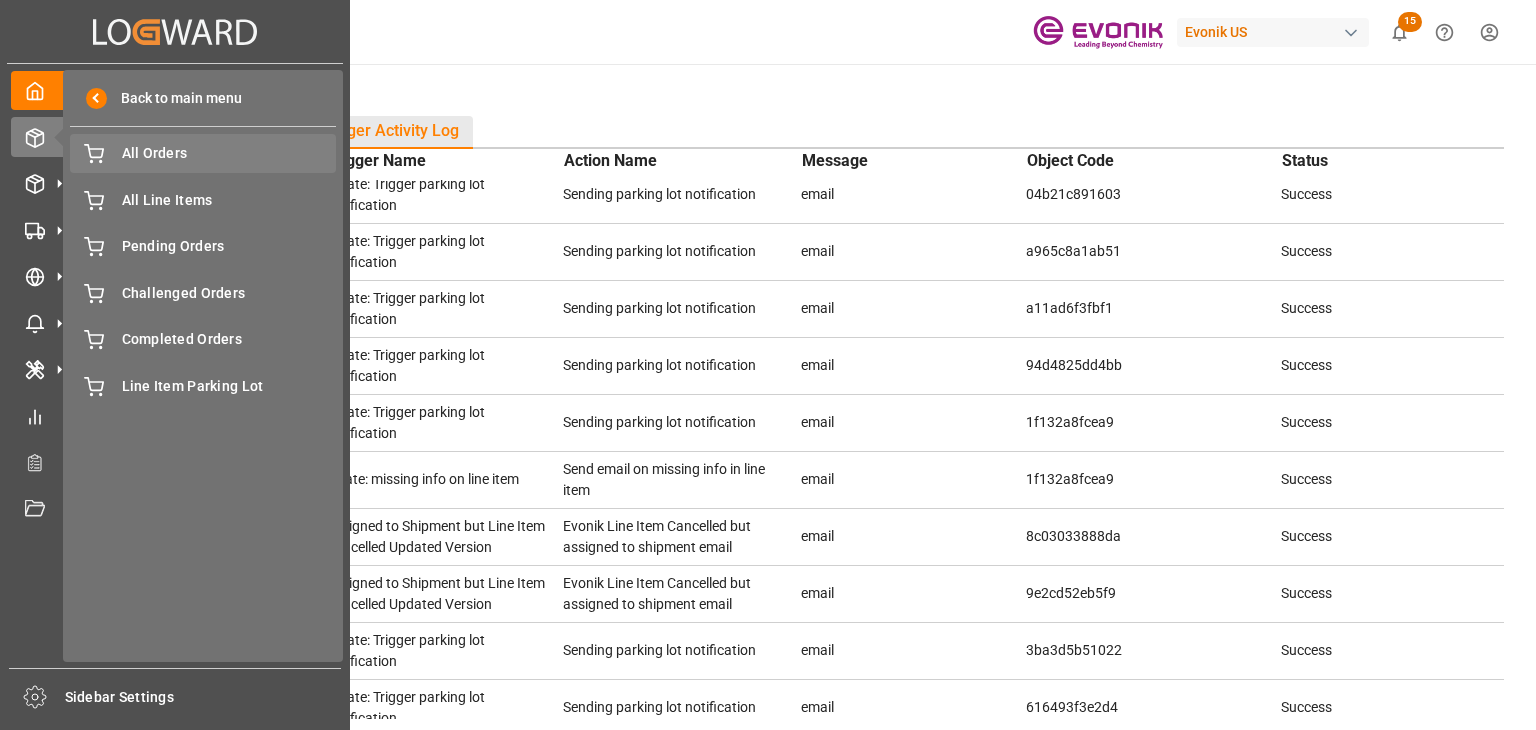 click on "All Orders All Orders" at bounding box center [203, 153] 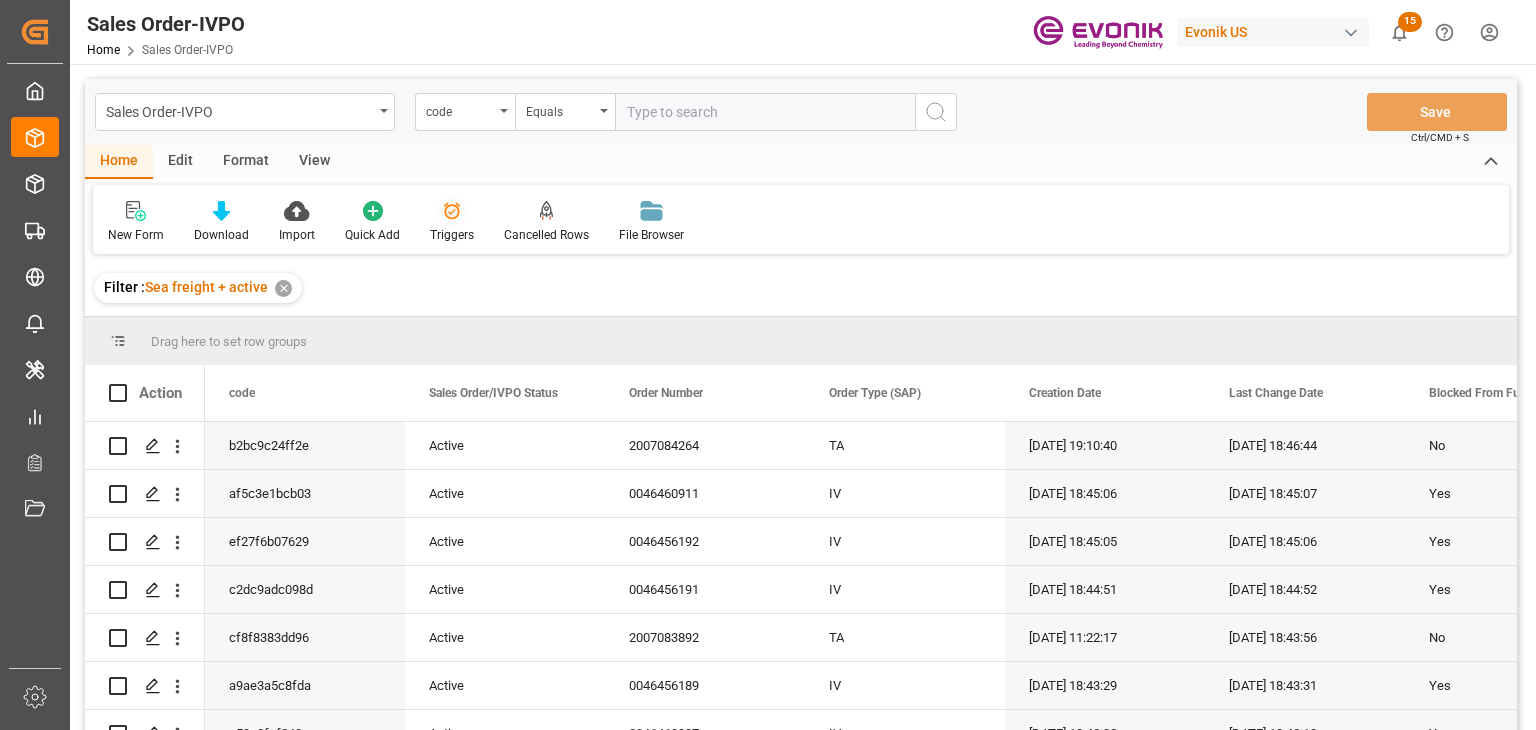 click on "Triggers" at bounding box center (452, 235) 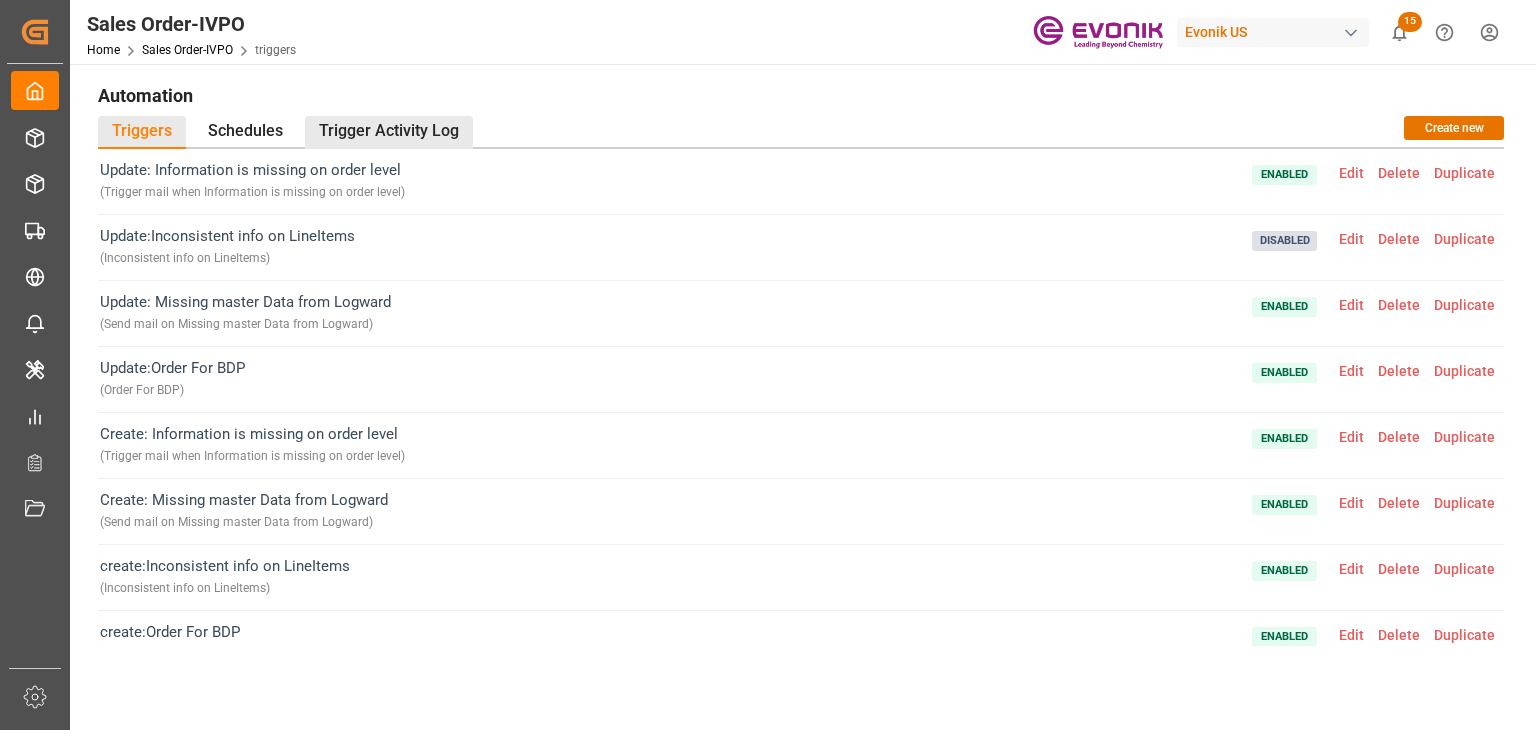 click on "Trigger Activity Log" at bounding box center [389, 132] 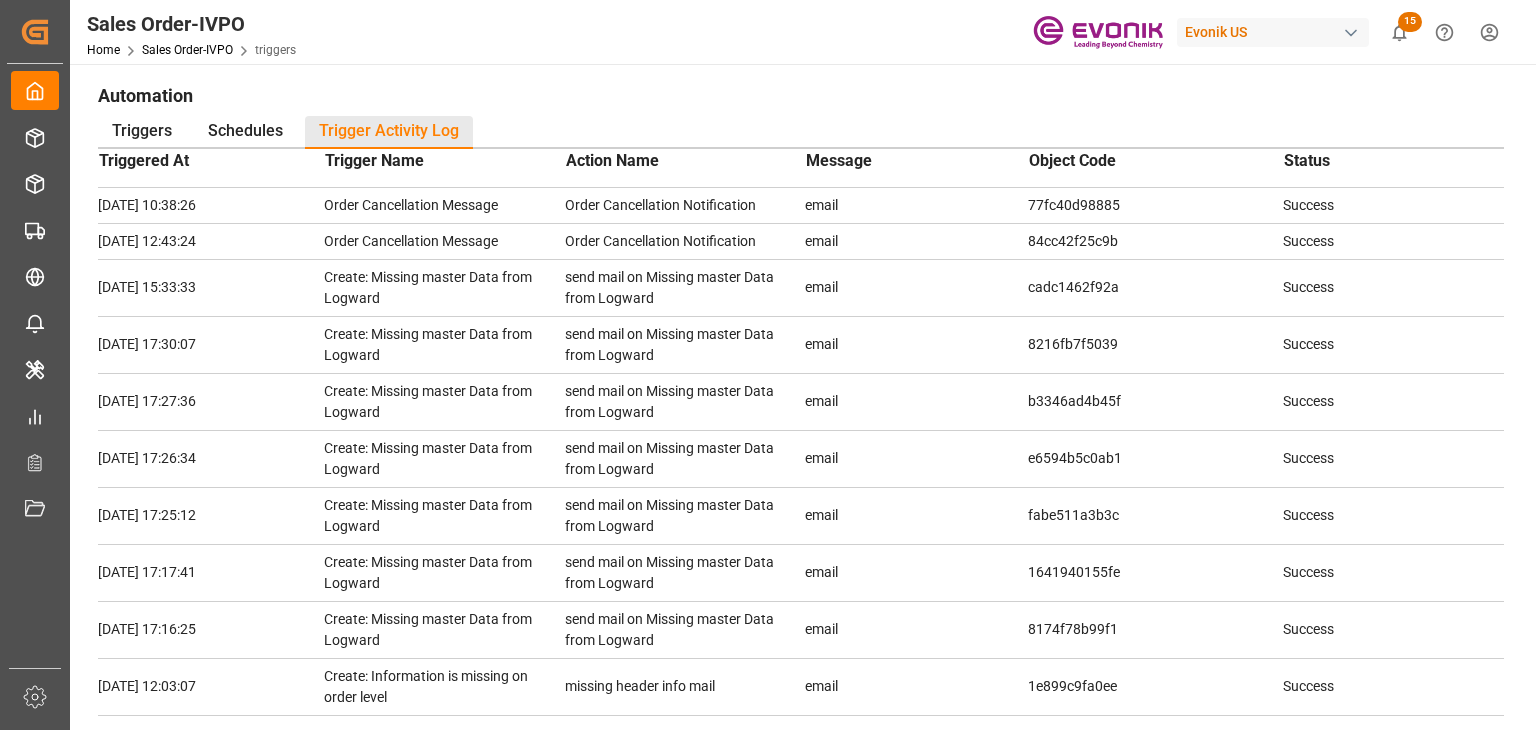 scroll, scrollTop: 0, scrollLeft: 0, axis: both 